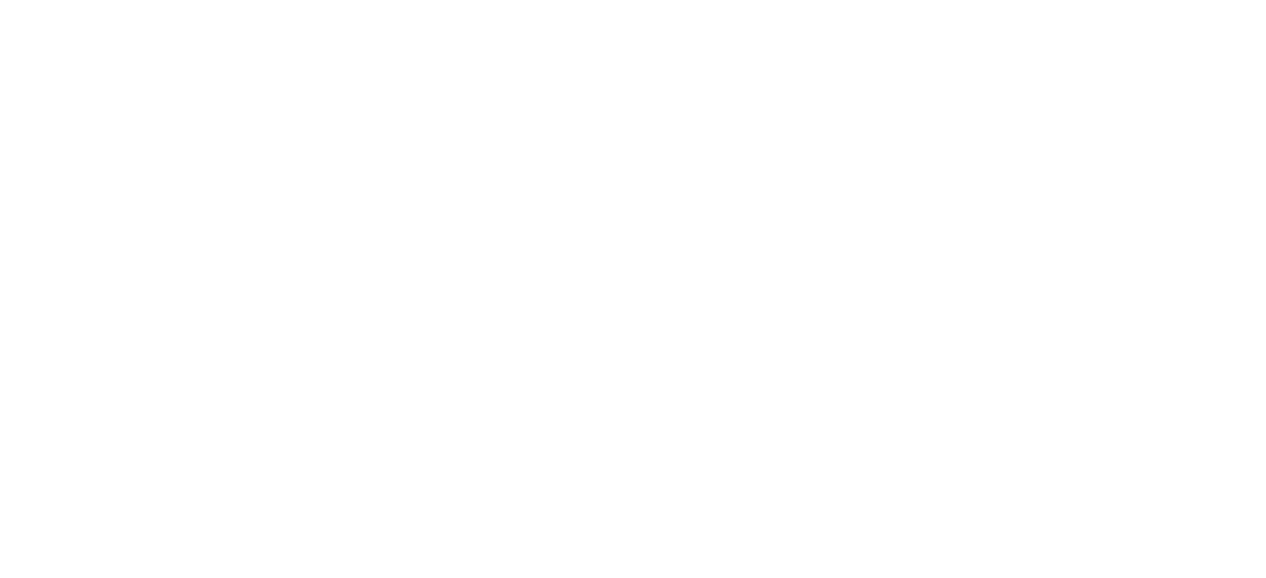 scroll, scrollTop: 0, scrollLeft: 0, axis: both 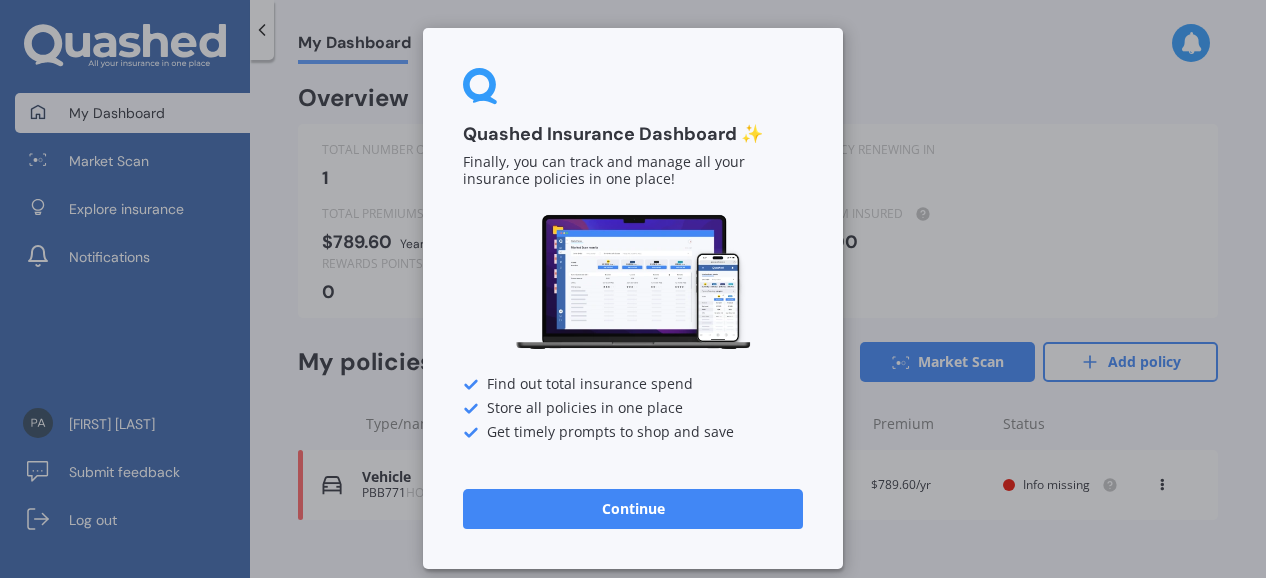 click on "Continue" at bounding box center [633, 509] 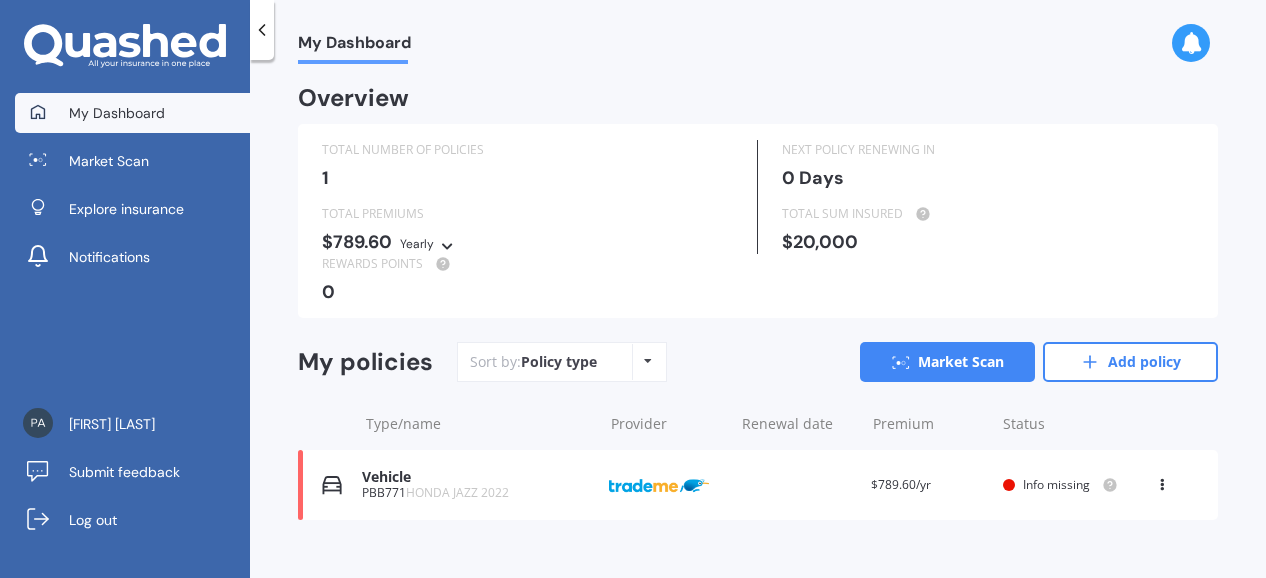 click at bounding box center (447, 243) 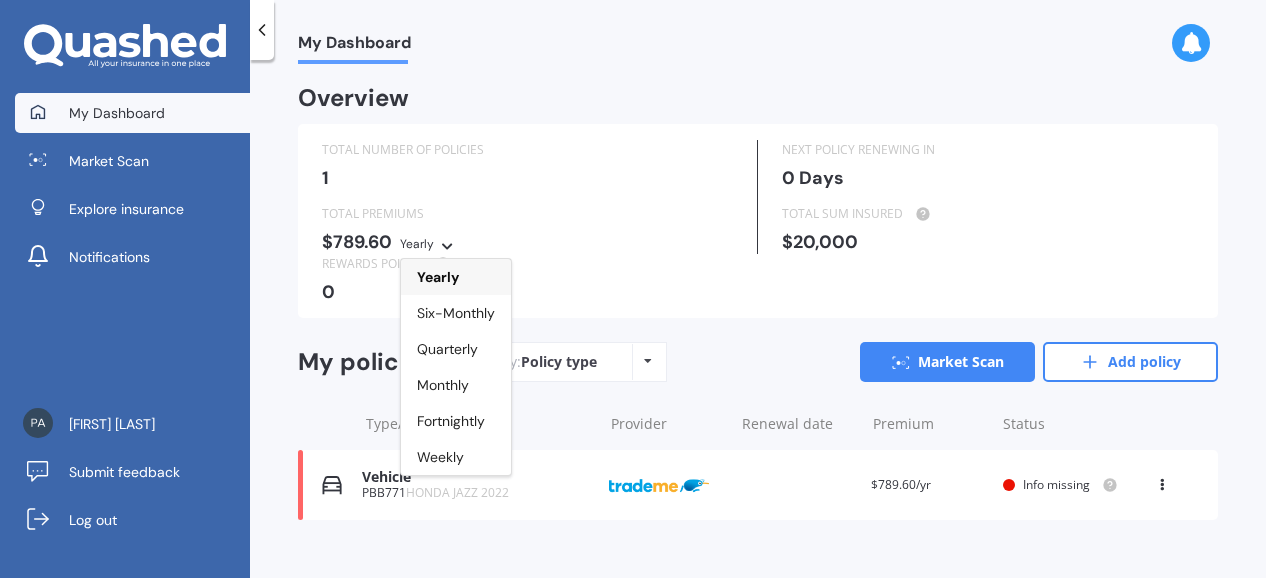 click at bounding box center (447, 243) 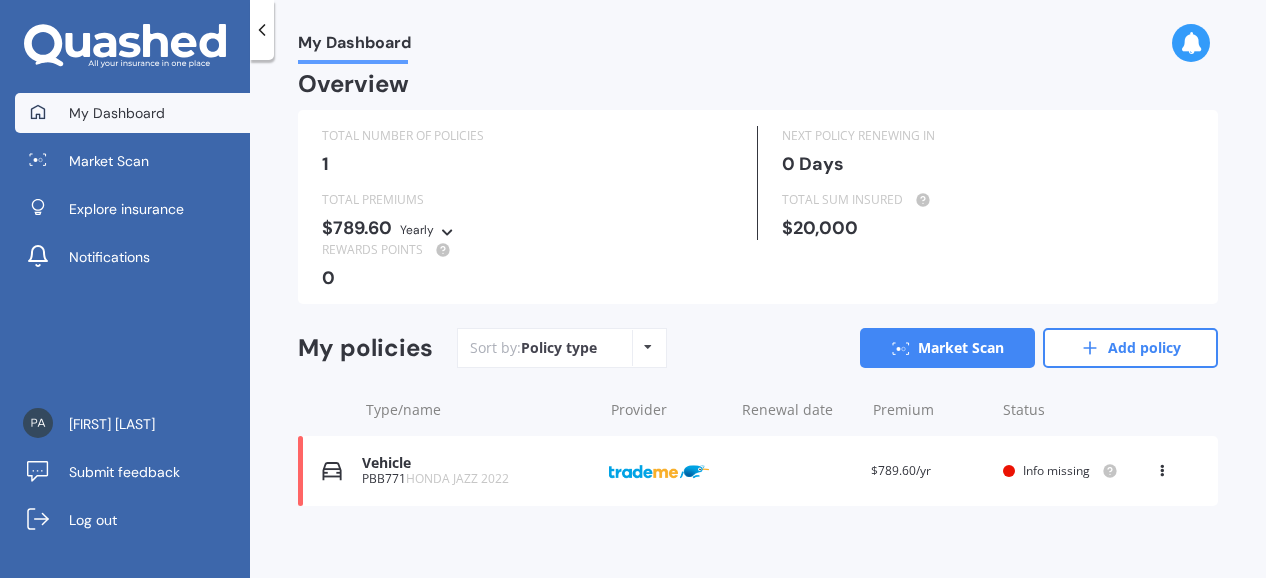 scroll, scrollTop: 26, scrollLeft: 0, axis: vertical 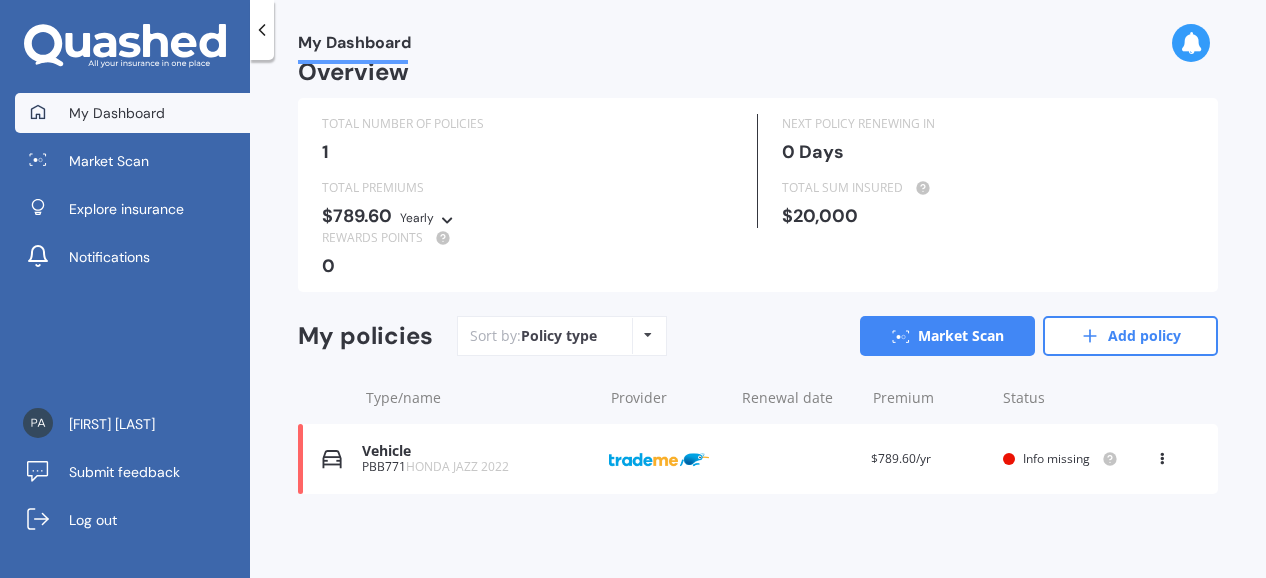 click at bounding box center [1009, 459] 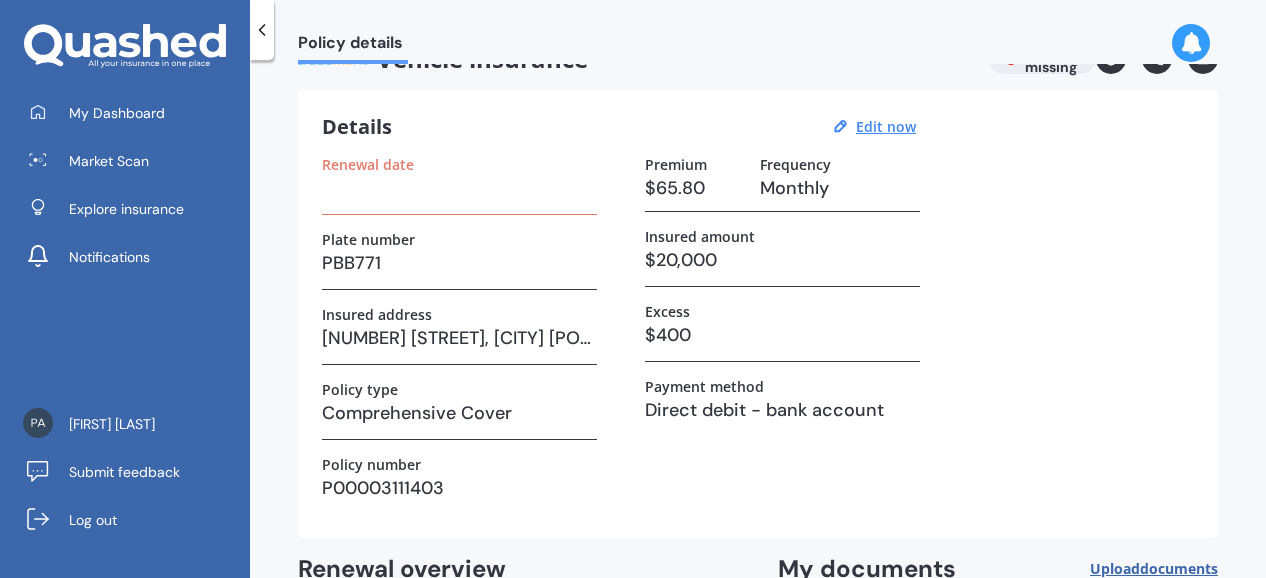 scroll, scrollTop: 0, scrollLeft: 0, axis: both 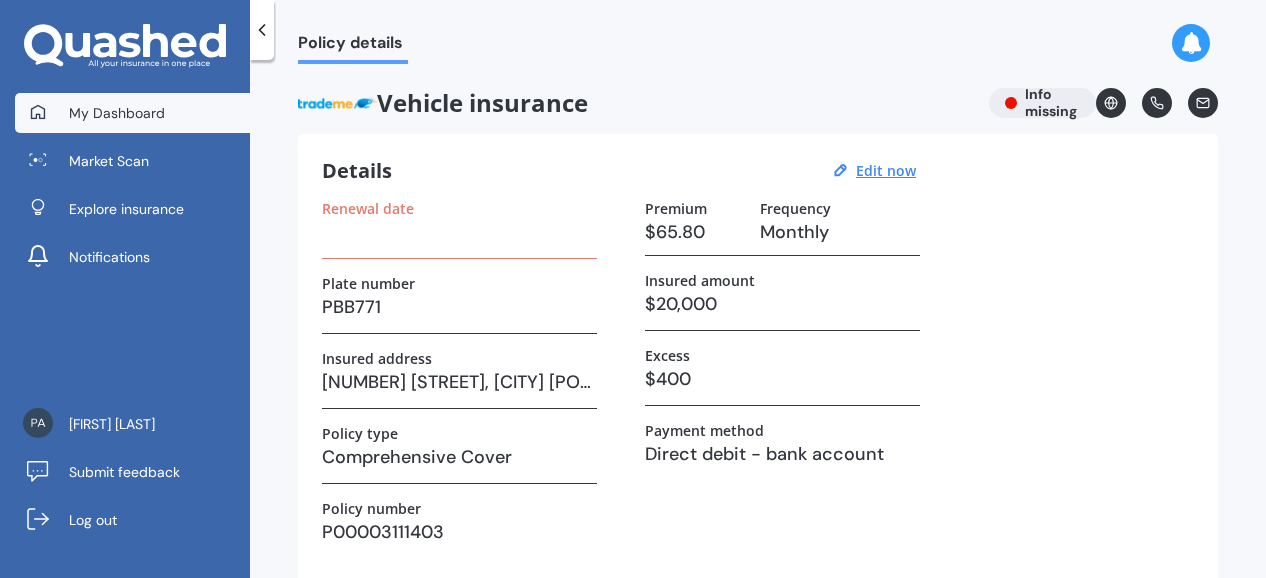 click on "My Dashboard" at bounding box center [117, 113] 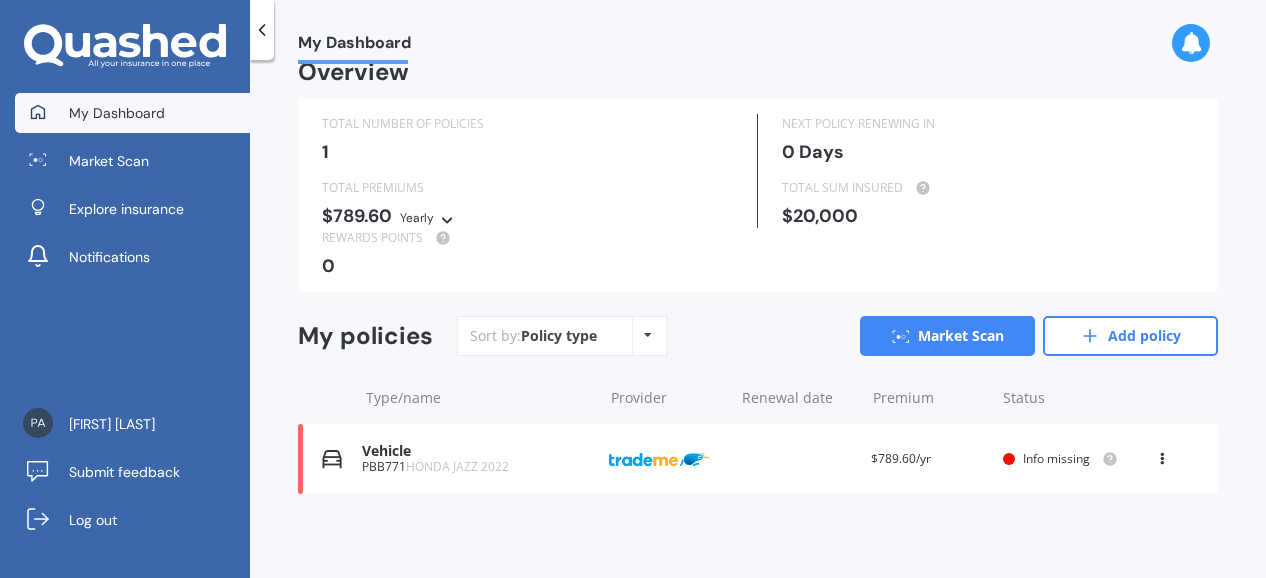 scroll, scrollTop: 0, scrollLeft: 0, axis: both 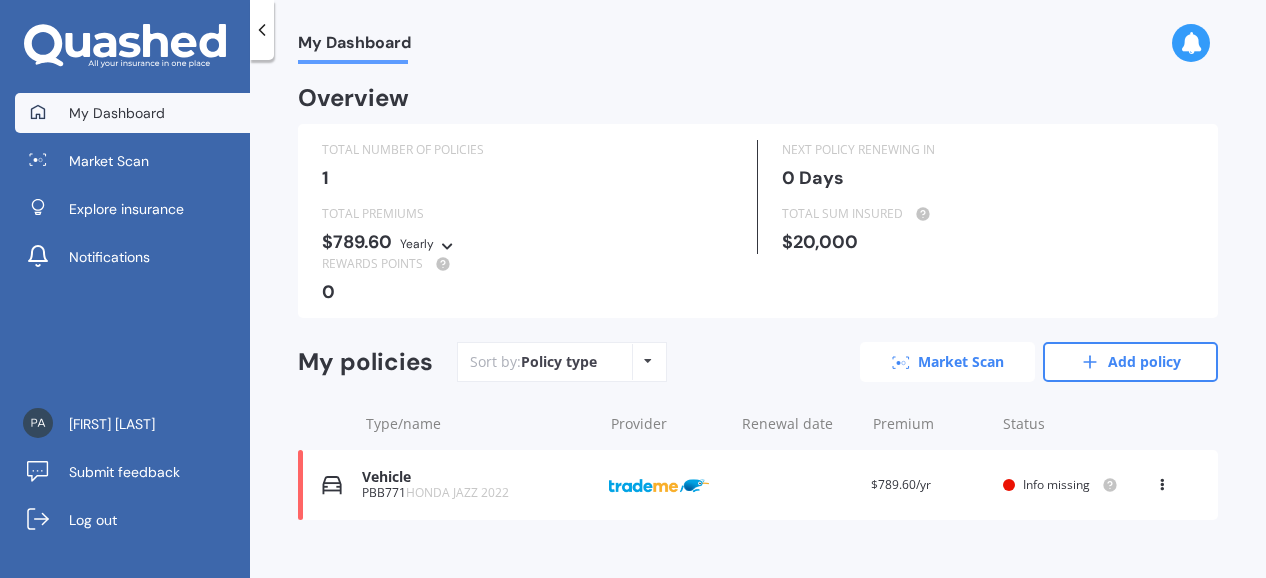 click 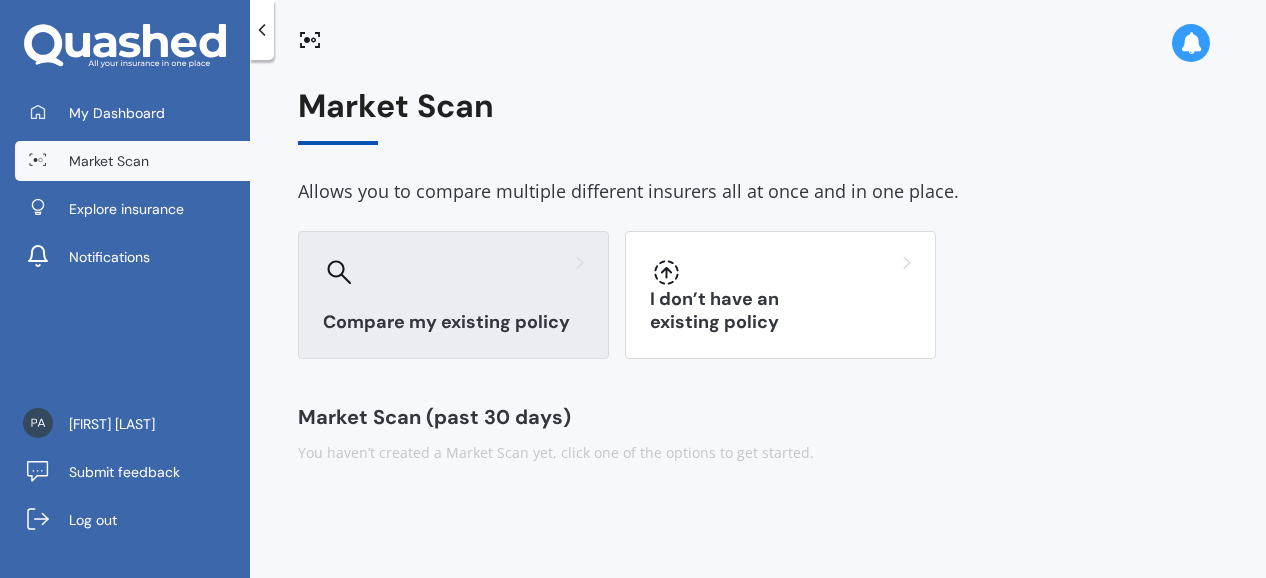 click on "Compare my existing policy" at bounding box center [453, 322] 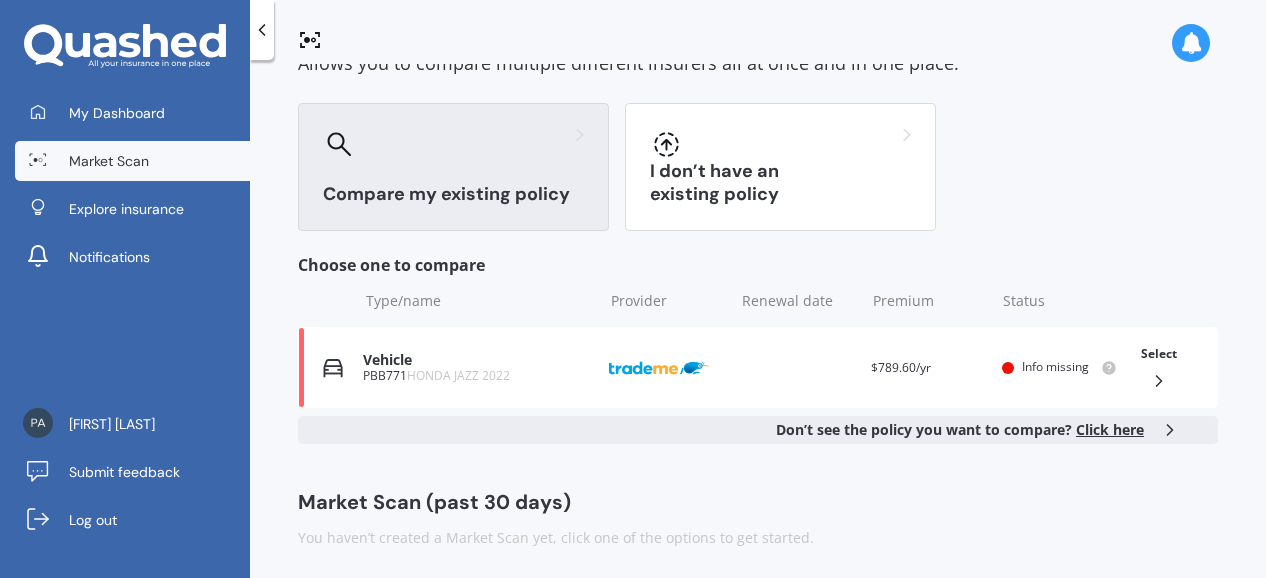 scroll, scrollTop: 133, scrollLeft: 0, axis: vertical 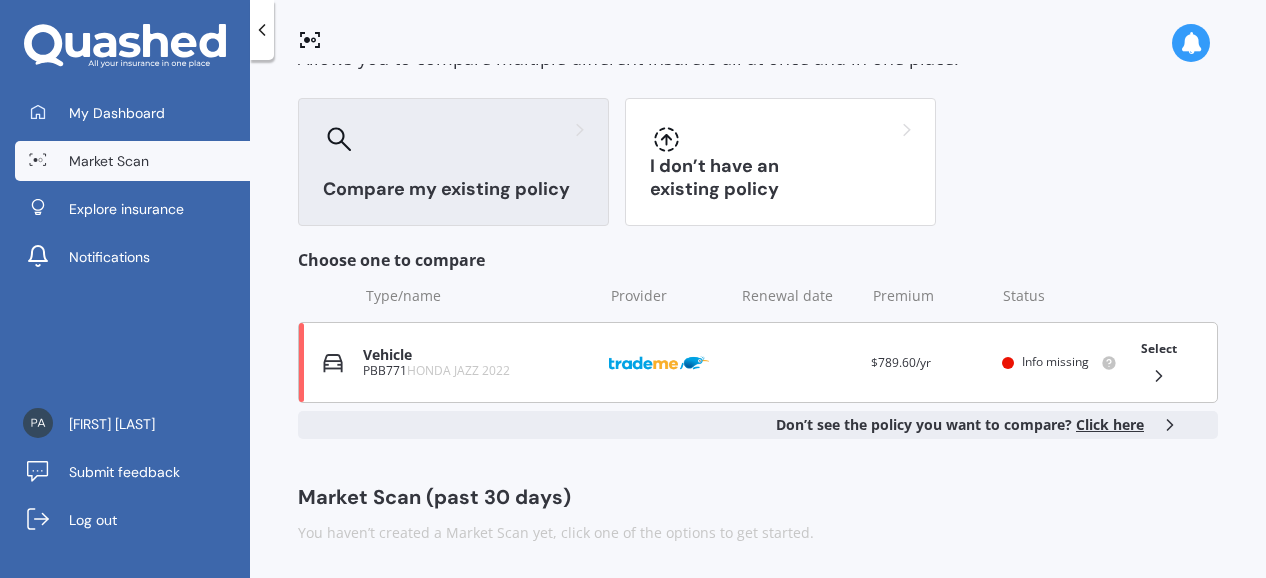 click on "PBB771 HONDA JAZZ 2022" at bounding box center [478, 371] 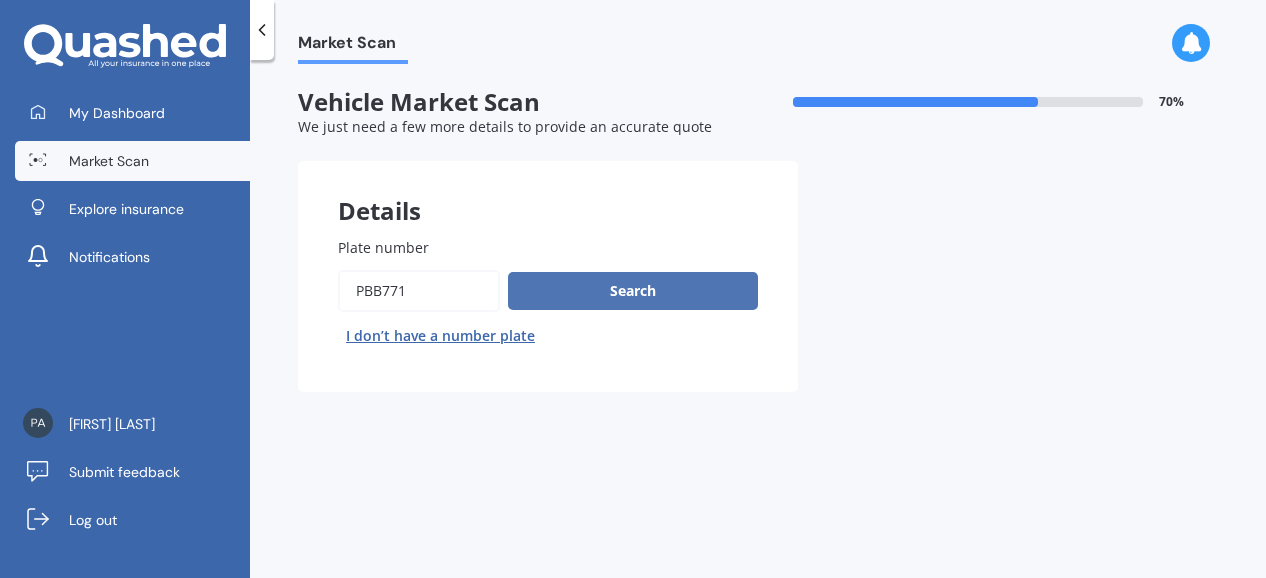 click on "Search" at bounding box center (633, 291) 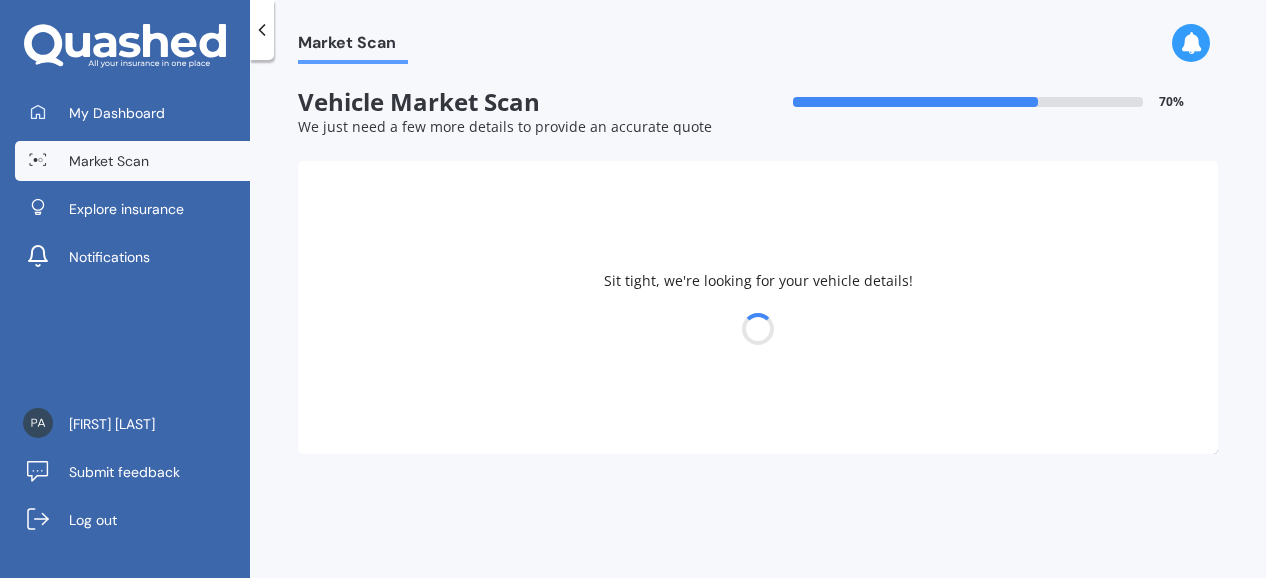 select on "HONDA" 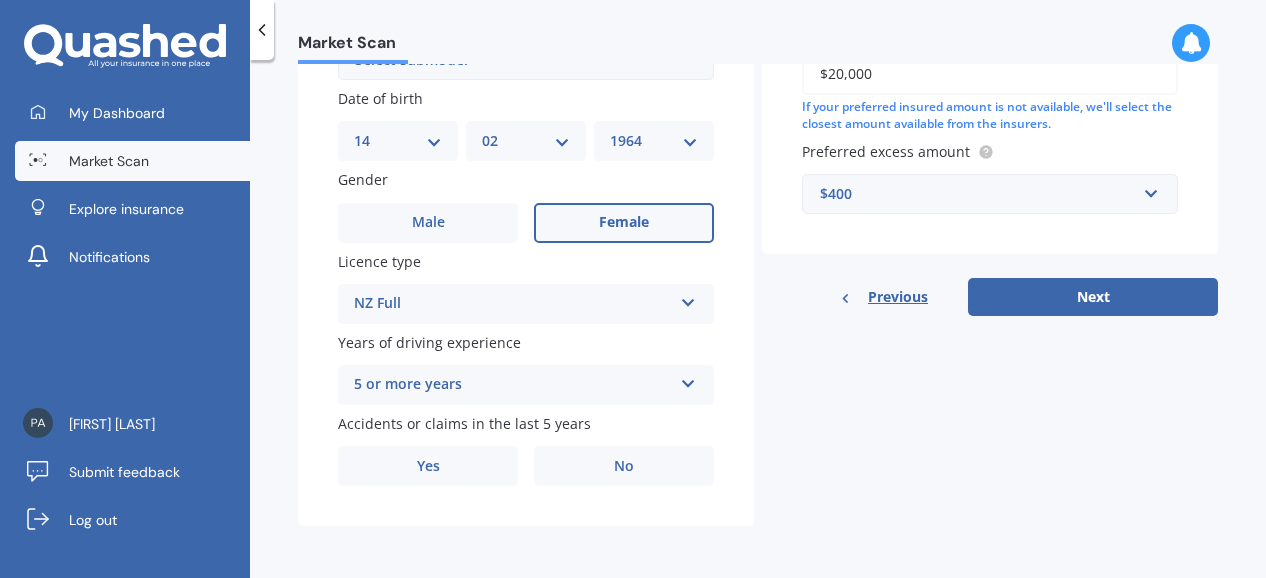scroll, scrollTop: 602, scrollLeft: 0, axis: vertical 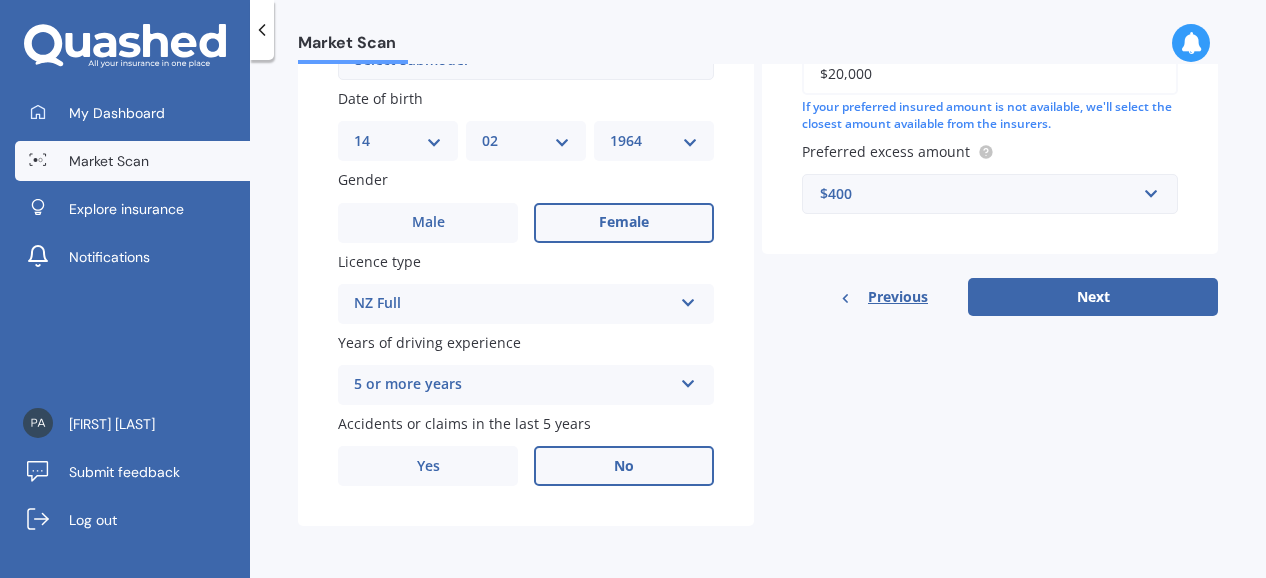 click on "No" at bounding box center [624, 466] 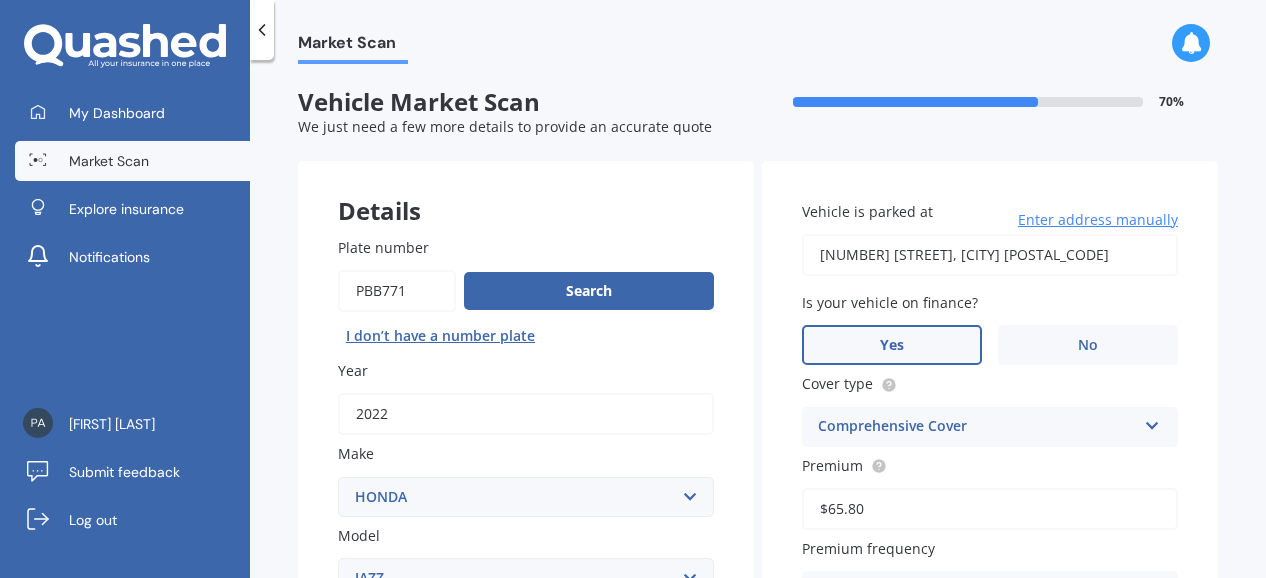 scroll, scrollTop: 0, scrollLeft: 0, axis: both 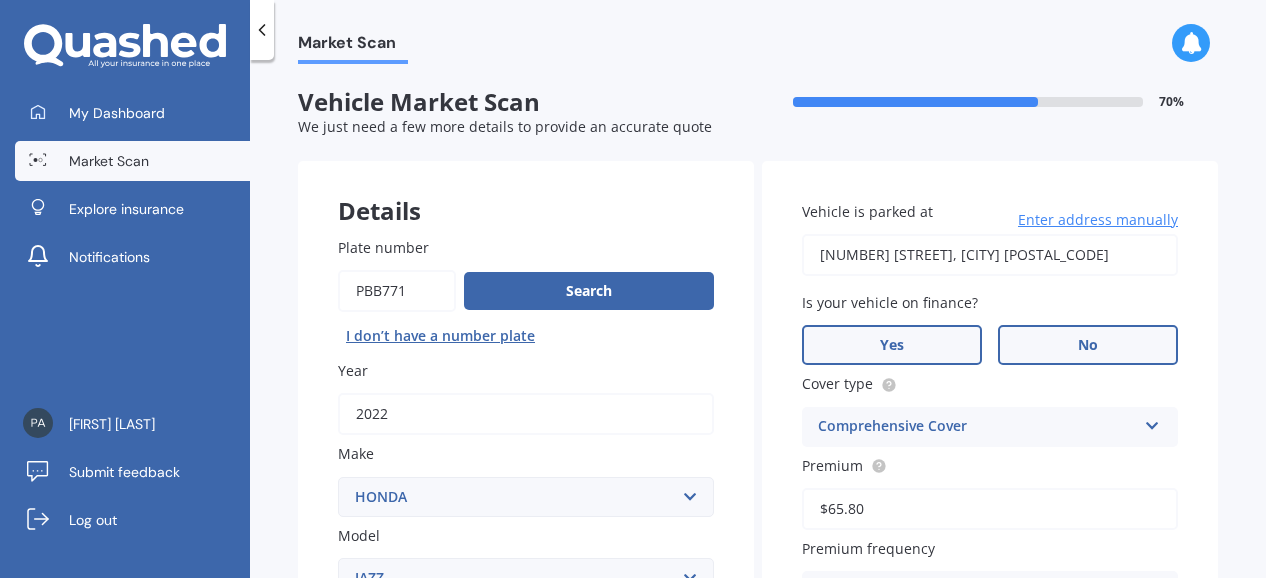 click on "No" at bounding box center [1088, 345] 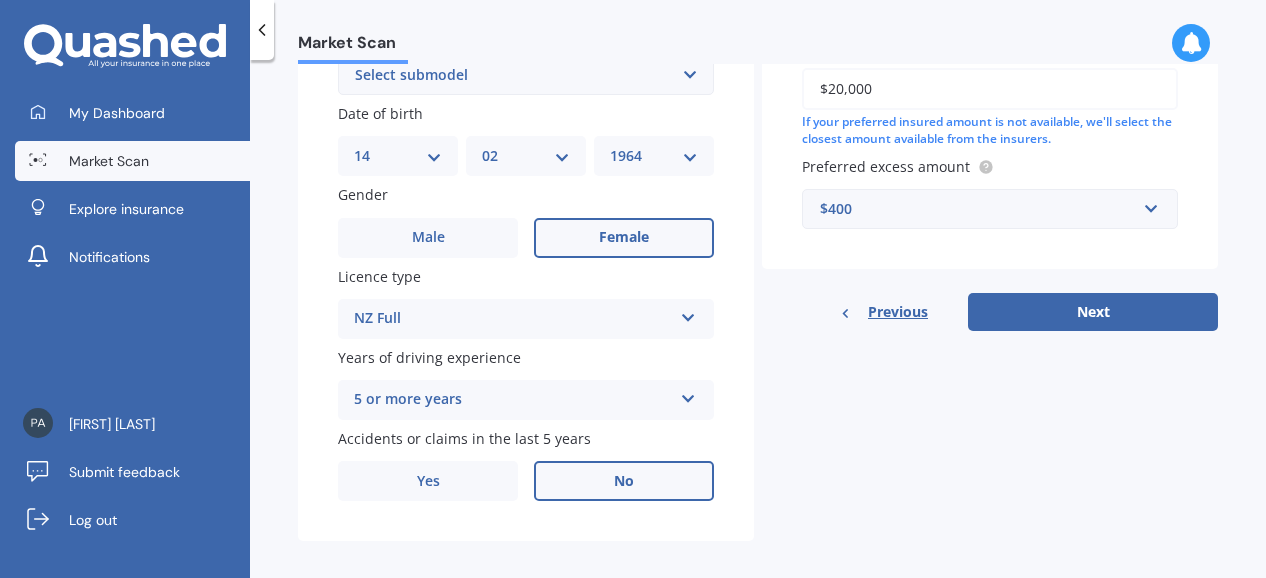 scroll, scrollTop: 600, scrollLeft: 0, axis: vertical 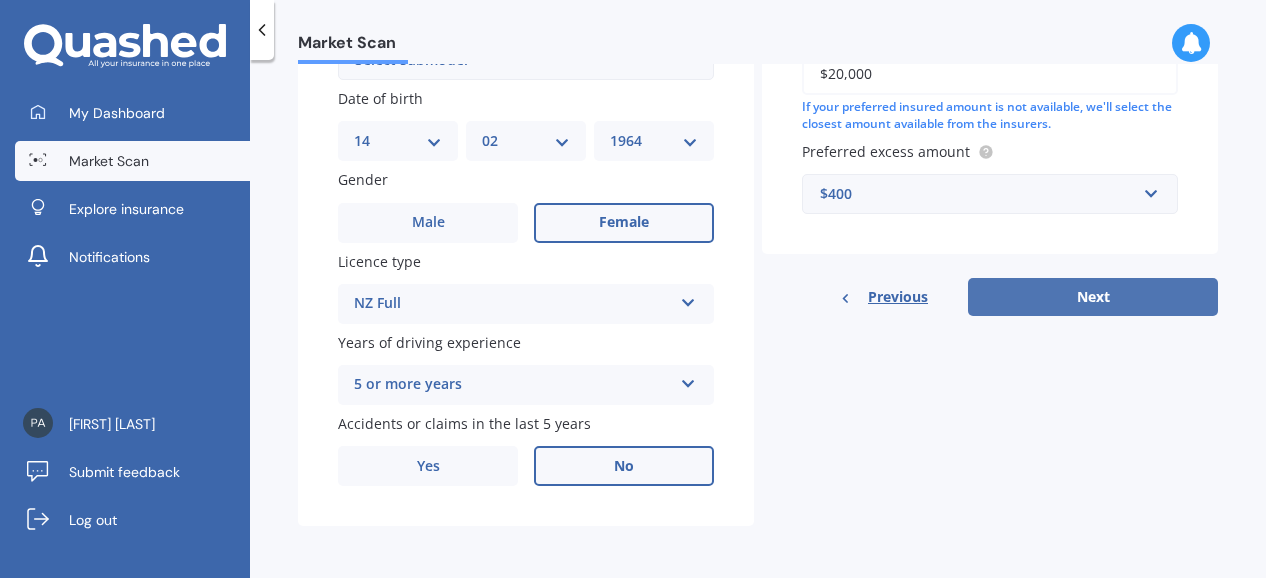click on "Next" at bounding box center (1093, 297) 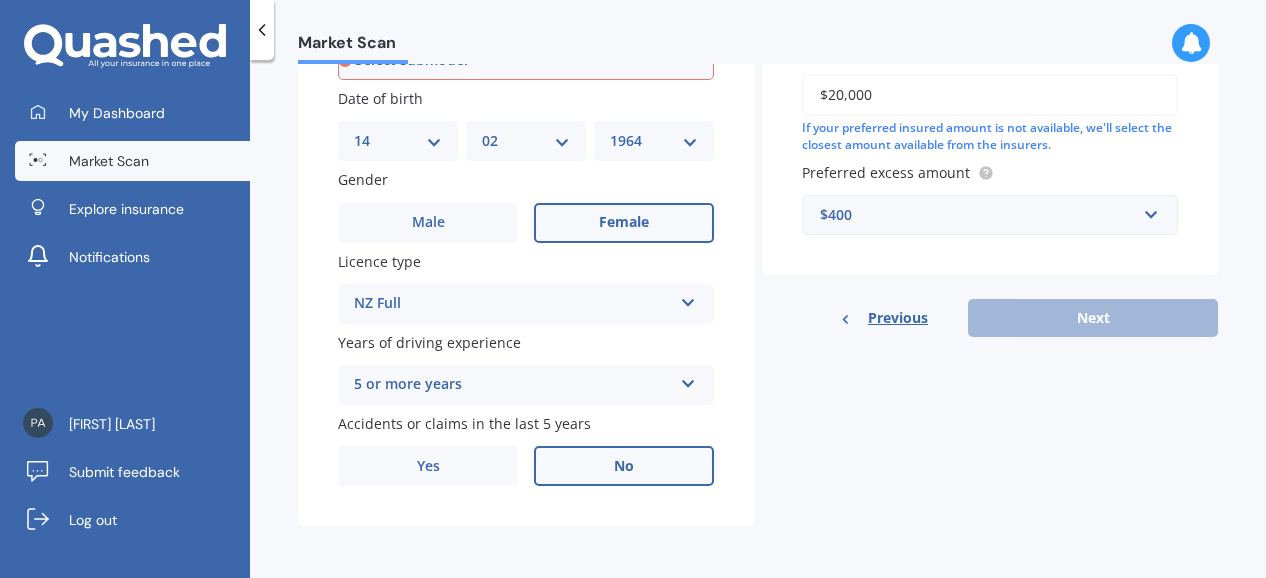 scroll, scrollTop: 543, scrollLeft: 0, axis: vertical 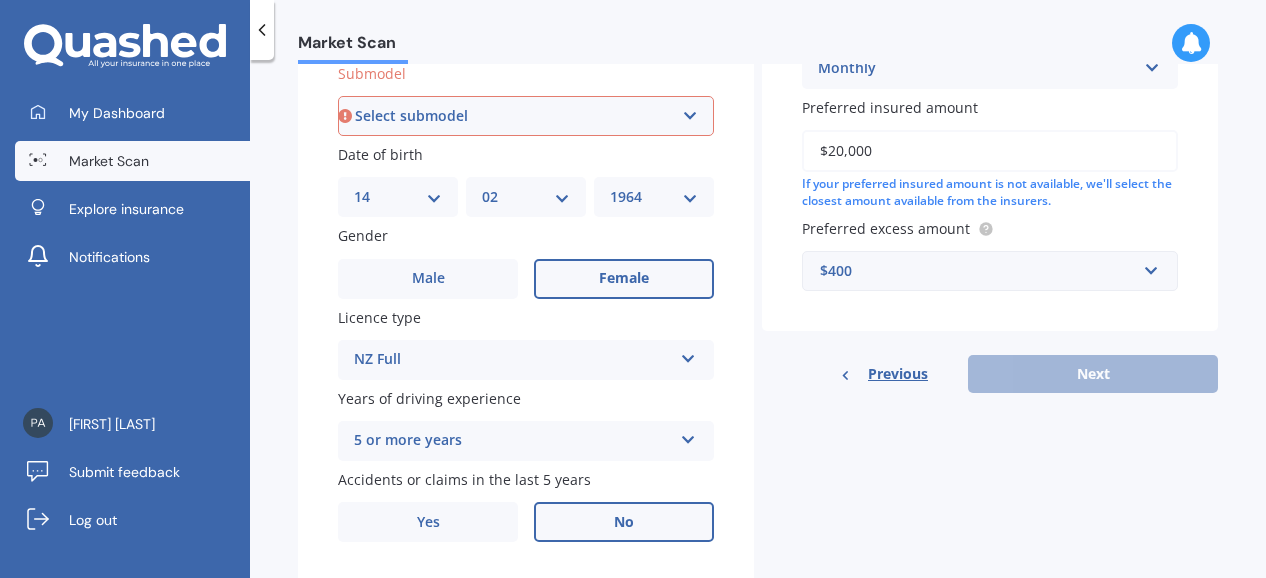 click on "Select submodel (all other) 1.3 1.5 Sports Crosstar 1.5P Hatchback RS S" at bounding box center (526, 116) 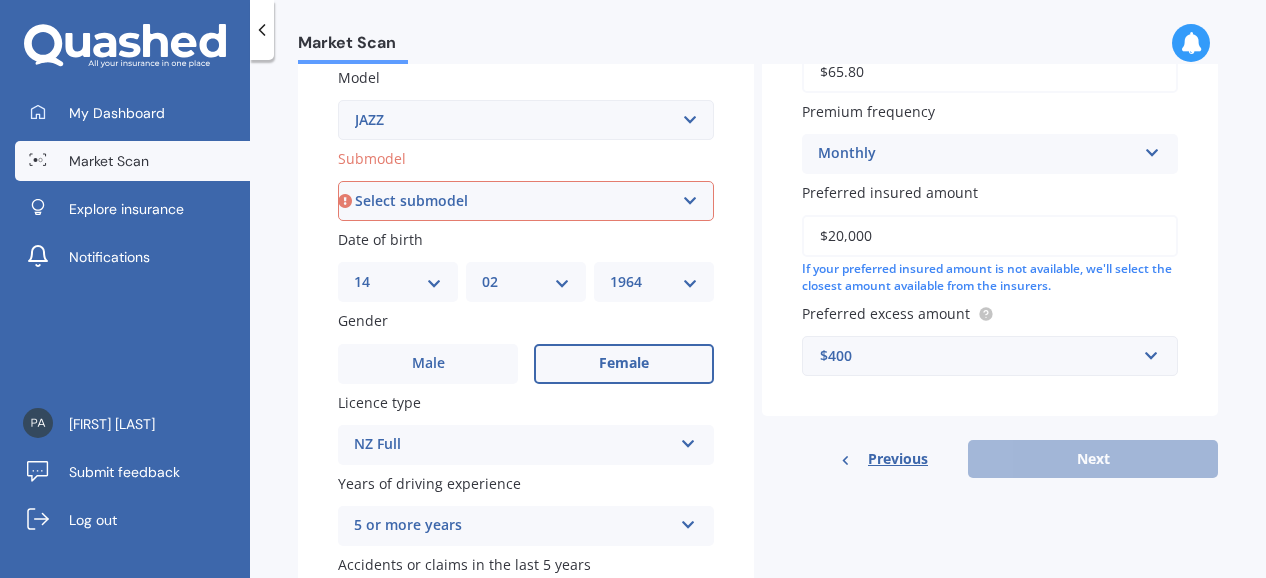 scroll, scrollTop: 243, scrollLeft: 0, axis: vertical 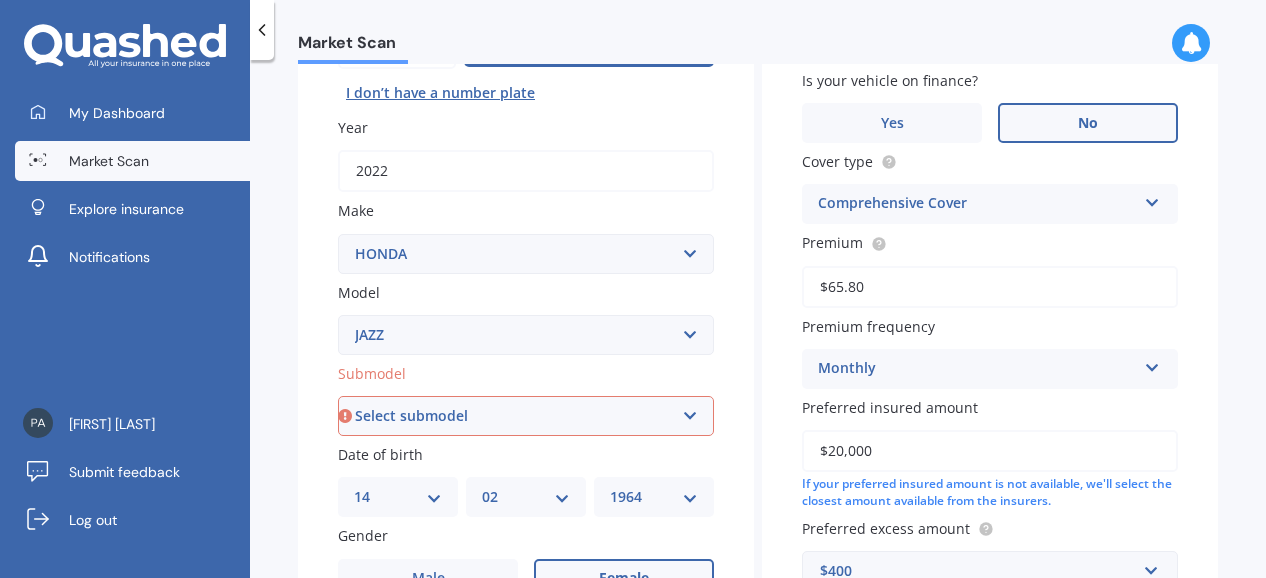 click on "Select submodel (all other) 1.3 1.5 Sports Crosstar 1.5P Hatchback RS S" at bounding box center (526, 416) 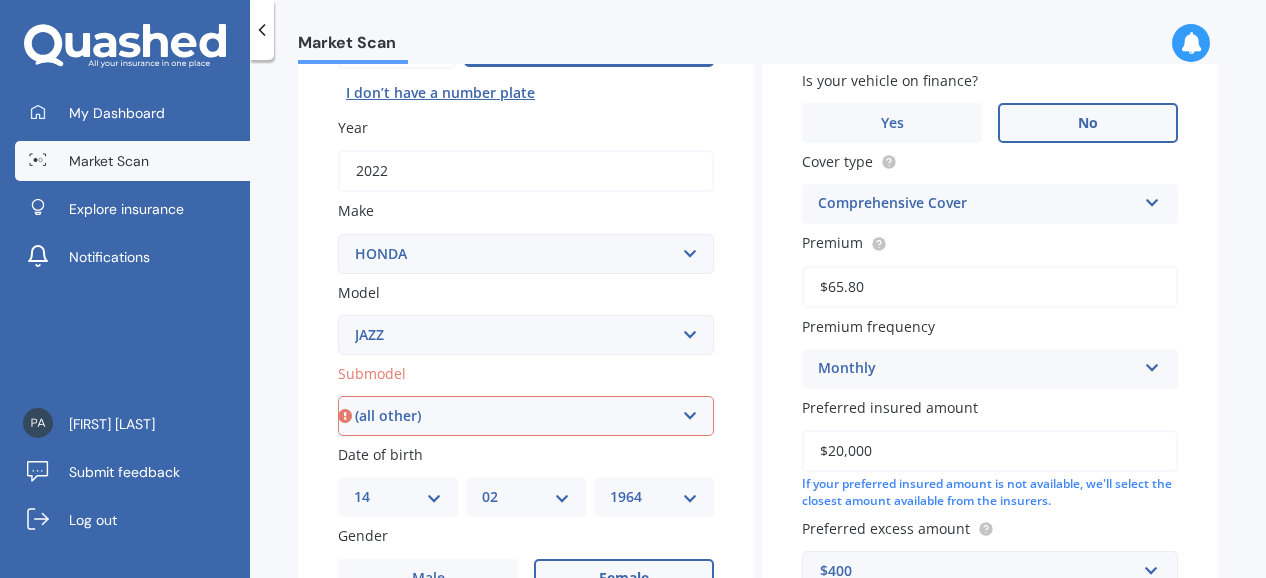 click on "Select submodel (all other) 1.3 1.5 Sports Crosstar 1.5P Hatchback RS S" at bounding box center [526, 416] 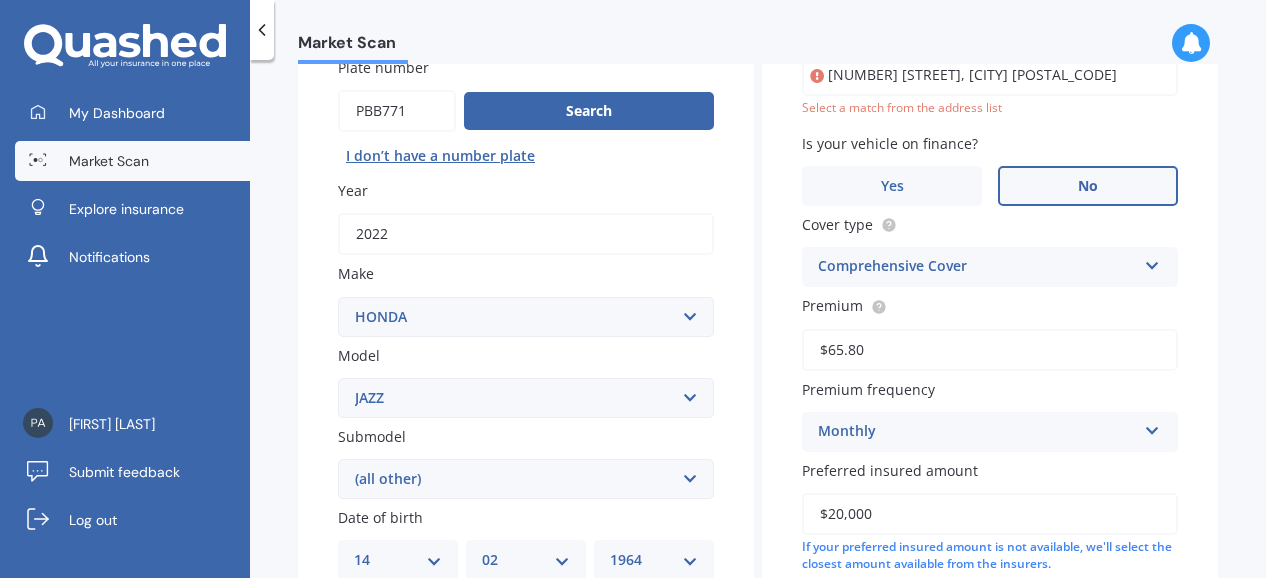 scroll, scrollTop: 136, scrollLeft: 0, axis: vertical 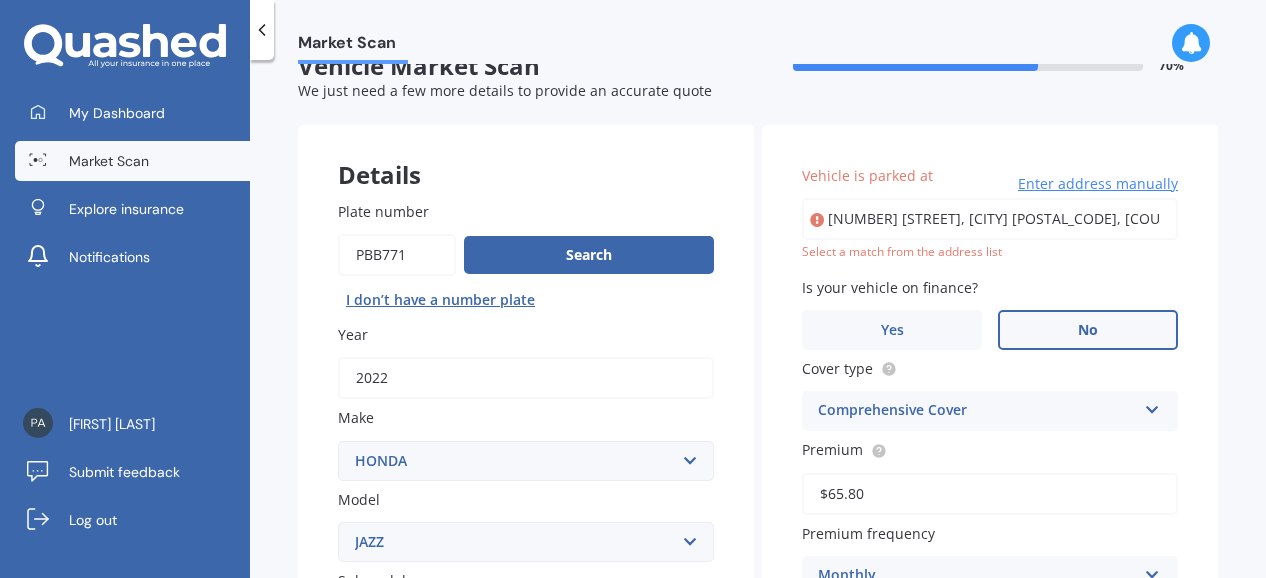 type on "[NUMBER] [STREET], [CITY] [POSTAL_CODE]" 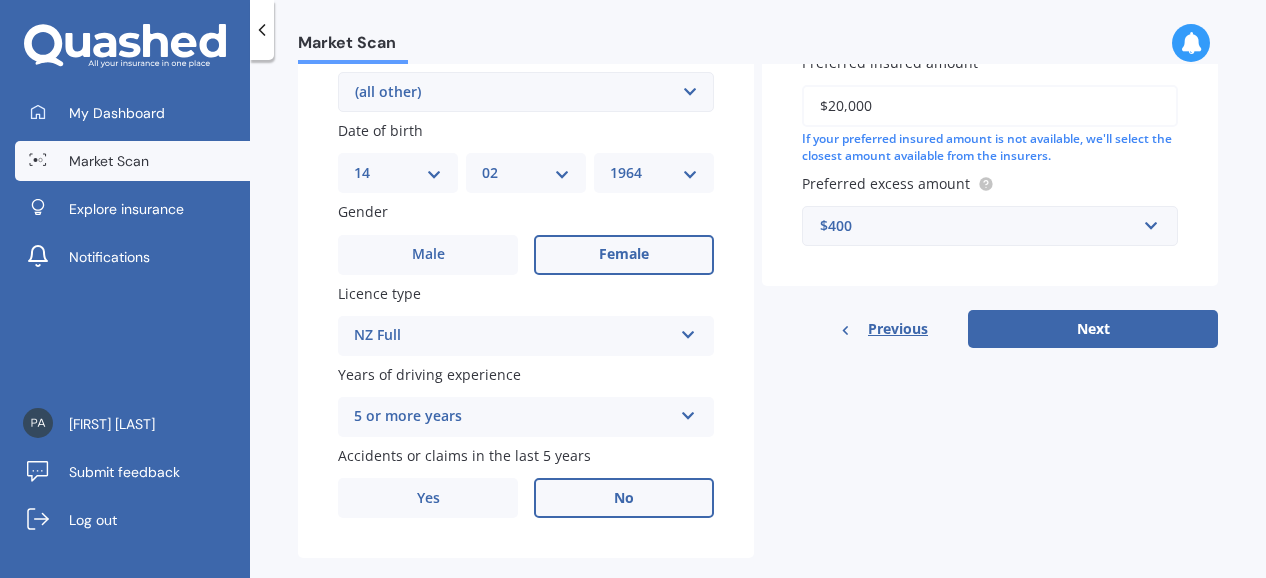 scroll, scrollTop: 602, scrollLeft: 0, axis: vertical 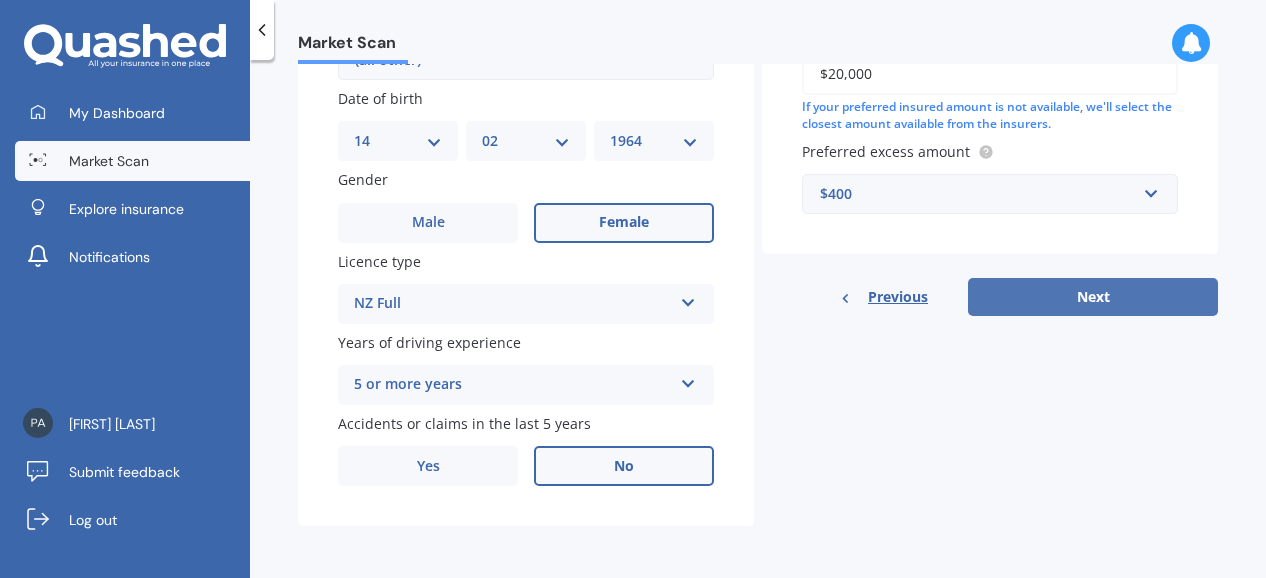 click on "Next" at bounding box center (1093, 297) 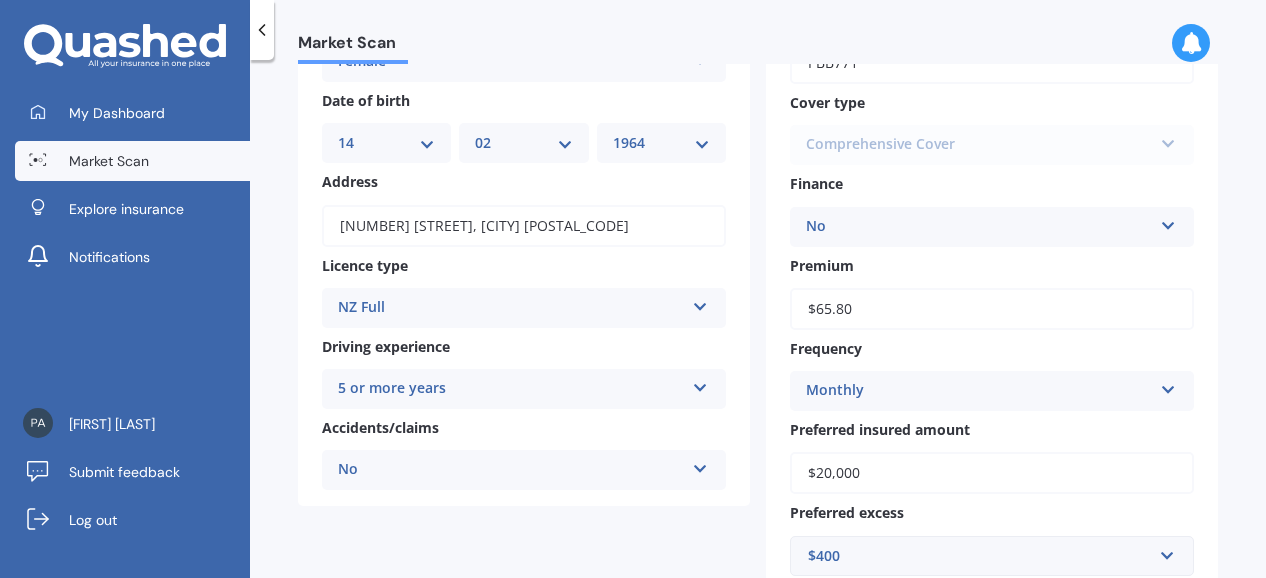scroll, scrollTop: 200, scrollLeft: 0, axis: vertical 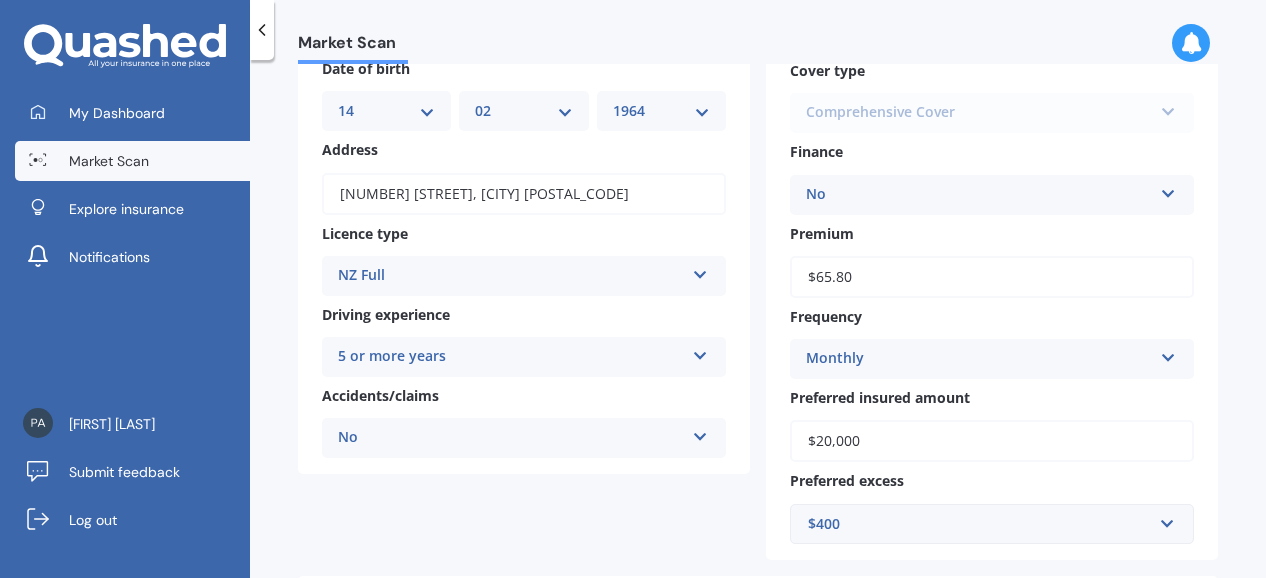 click on "$65.80" at bounding box center [992, 277] 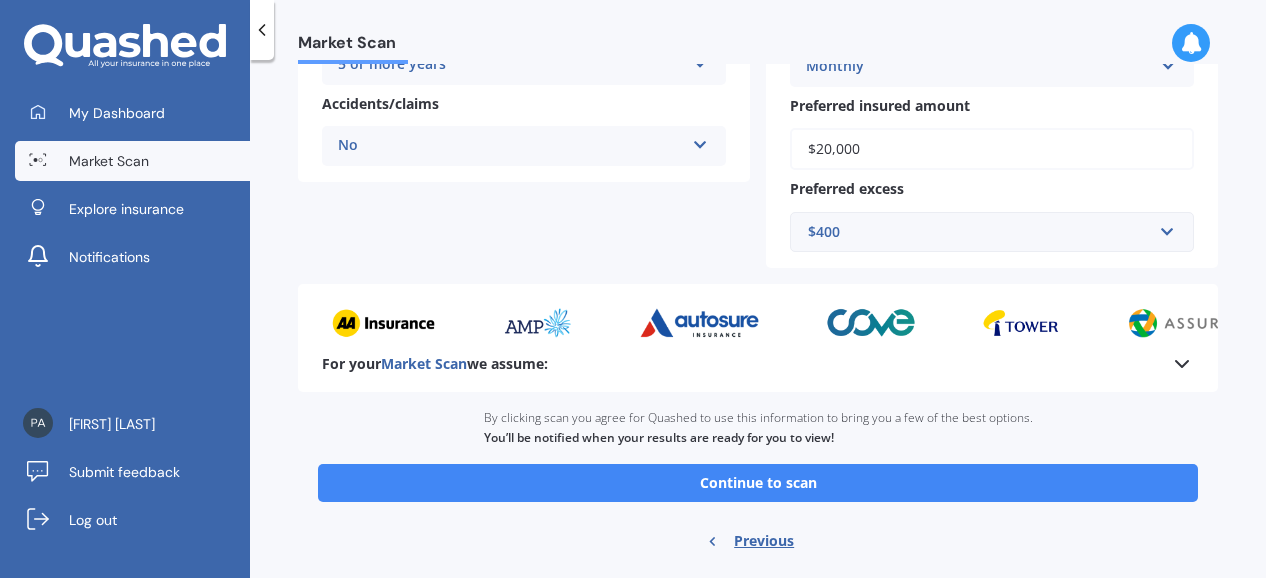 scroll, scrollTop: 500, scrollLeft: 0, axis: vertical 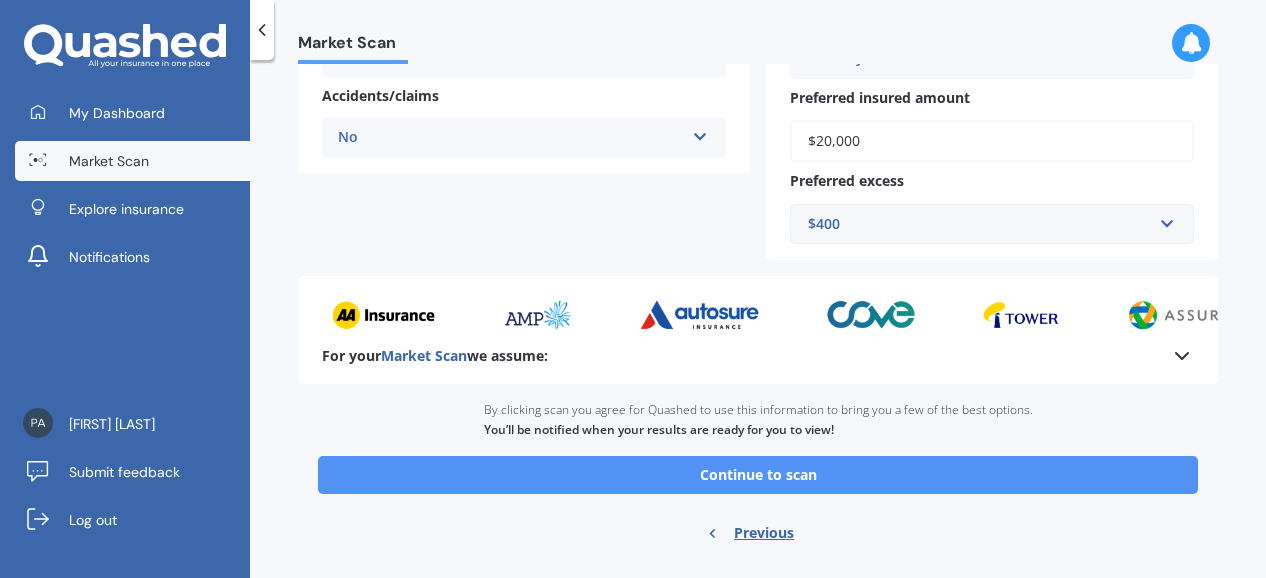 type on "$65.84" 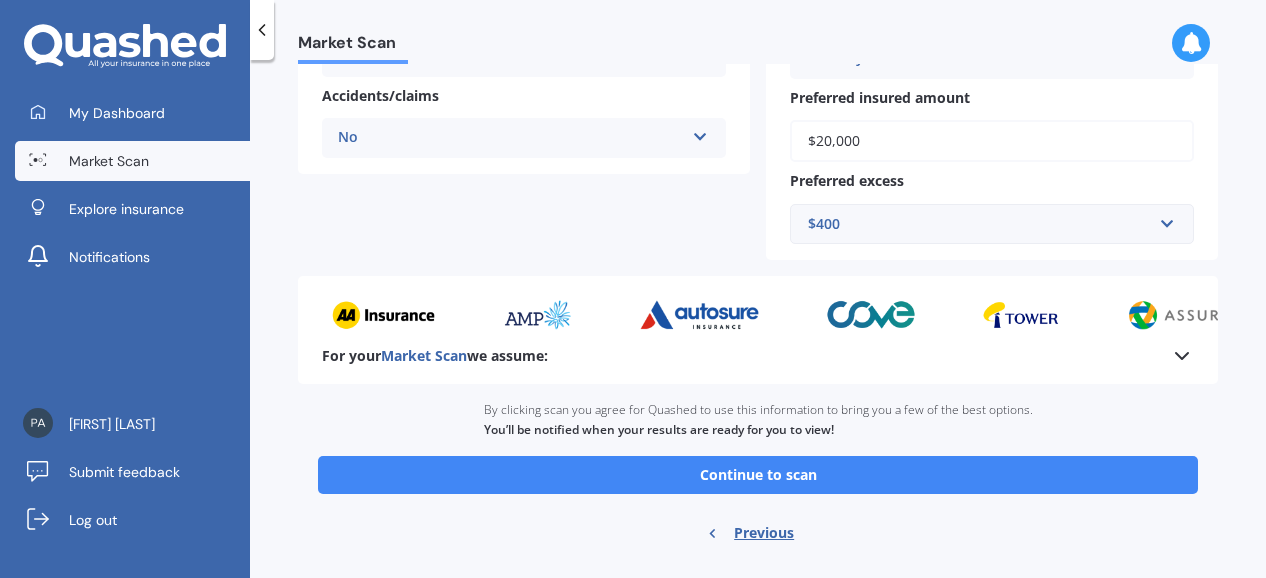 click on "Continue to scan" at bounding box center [758, 475] 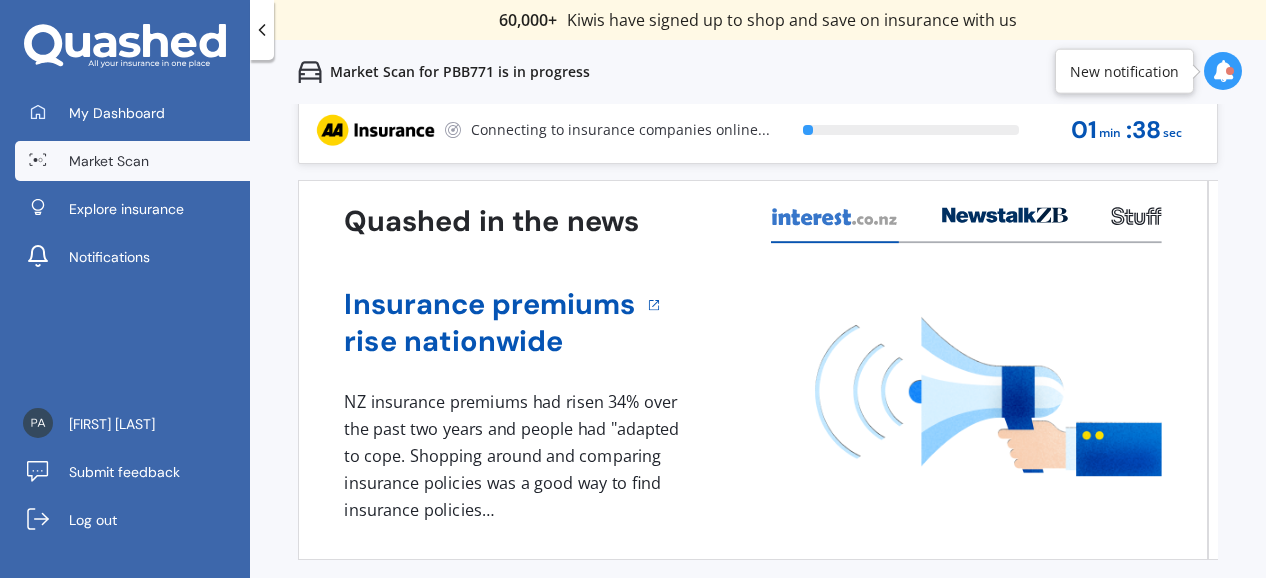 scroll, scrollTop: 0, scrollLeft: 0, axis: both 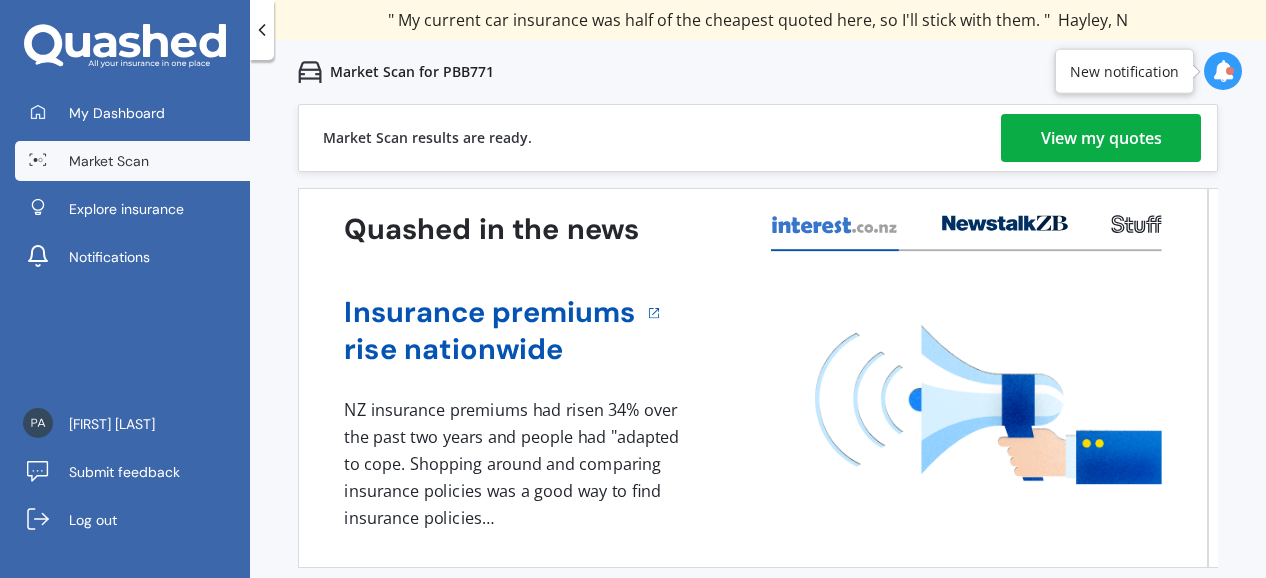 click on "View my quotes" at bounding box center (1101, 138) 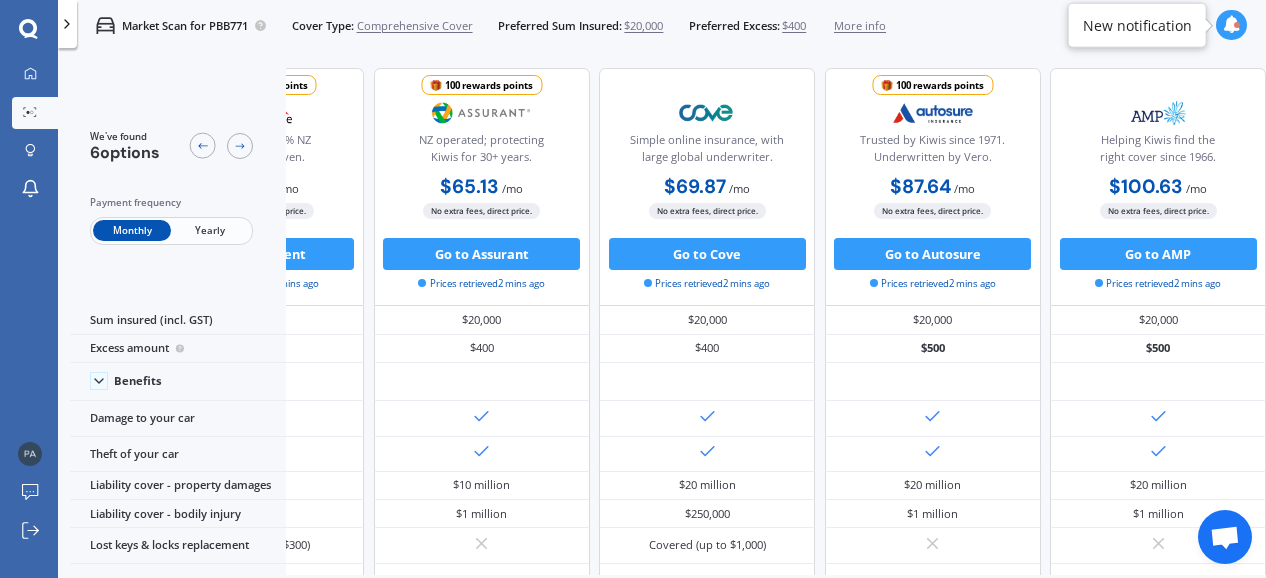 scroll, scrollTop: 0, scrollLeft: 465, axis: horizontal 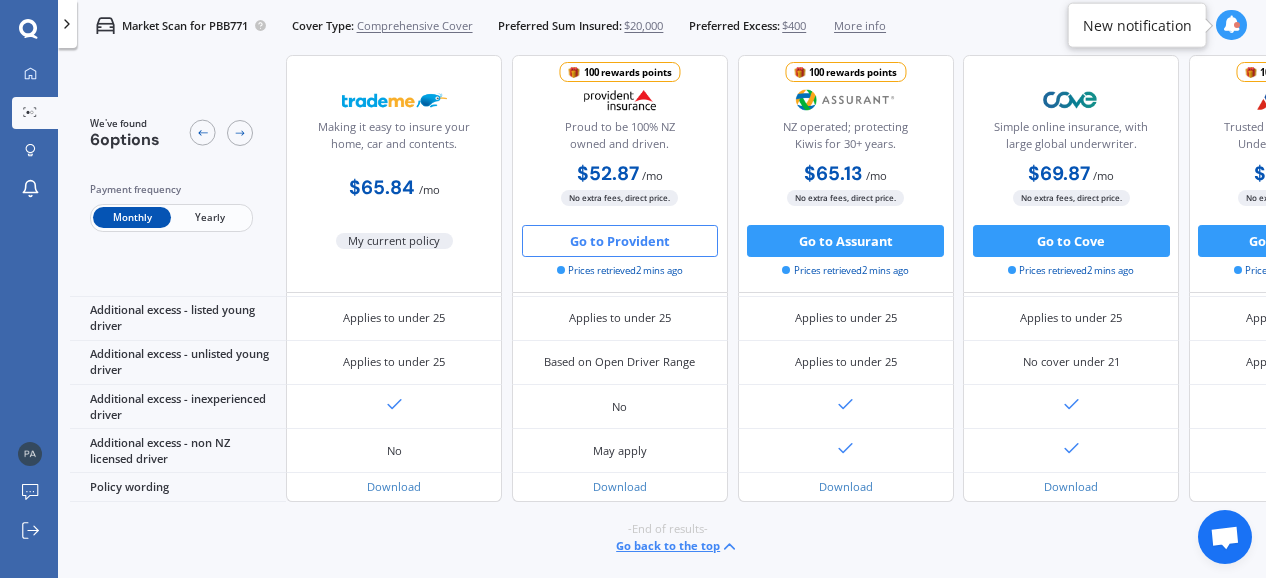 click on "Go to Provident" at bounding box center [620, 241] 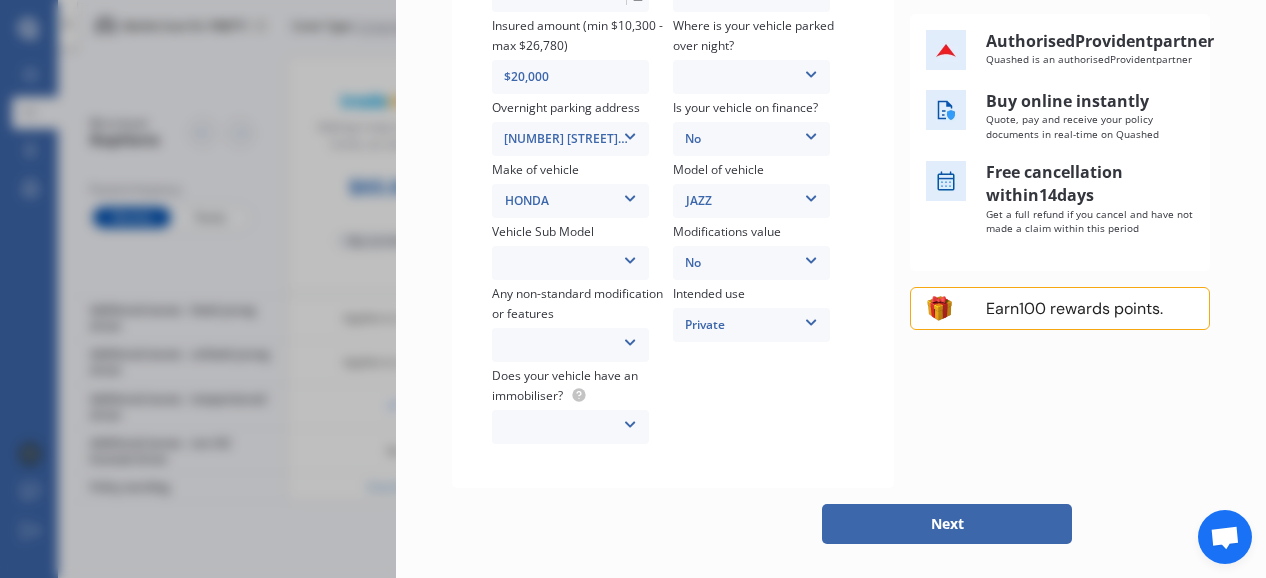 scroll, scrollTop: 400, scrollLeft: 0, axis: vertical 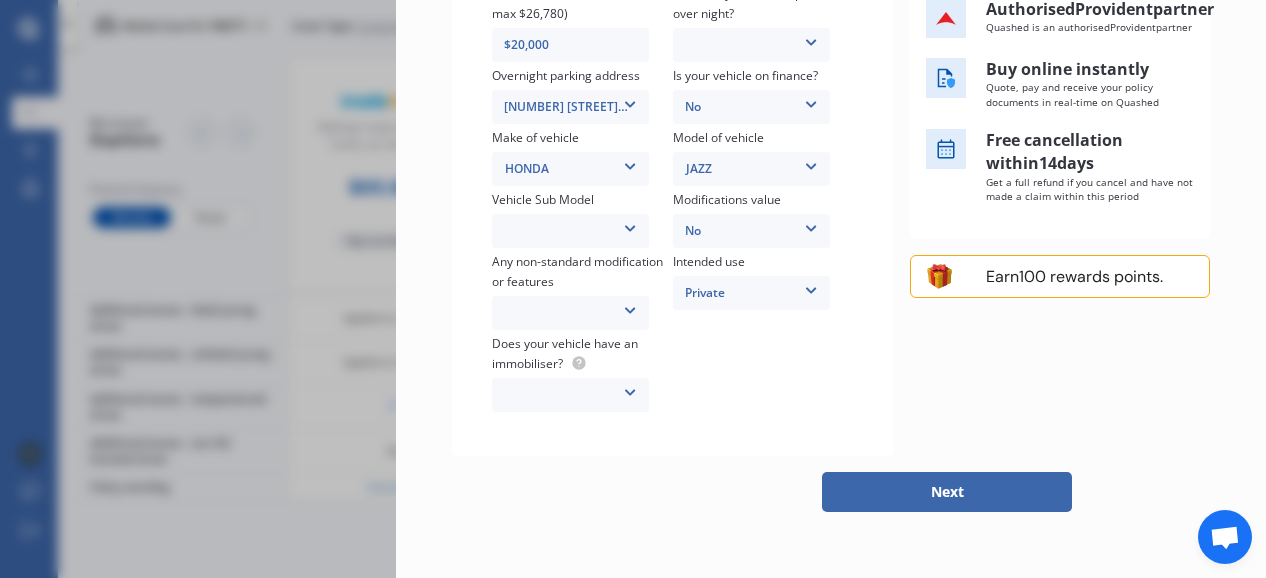 drag, startPoint x: 1173, startPoint y: 360, endPoint x: 576, endPoint y: 457, distance: 604.8289 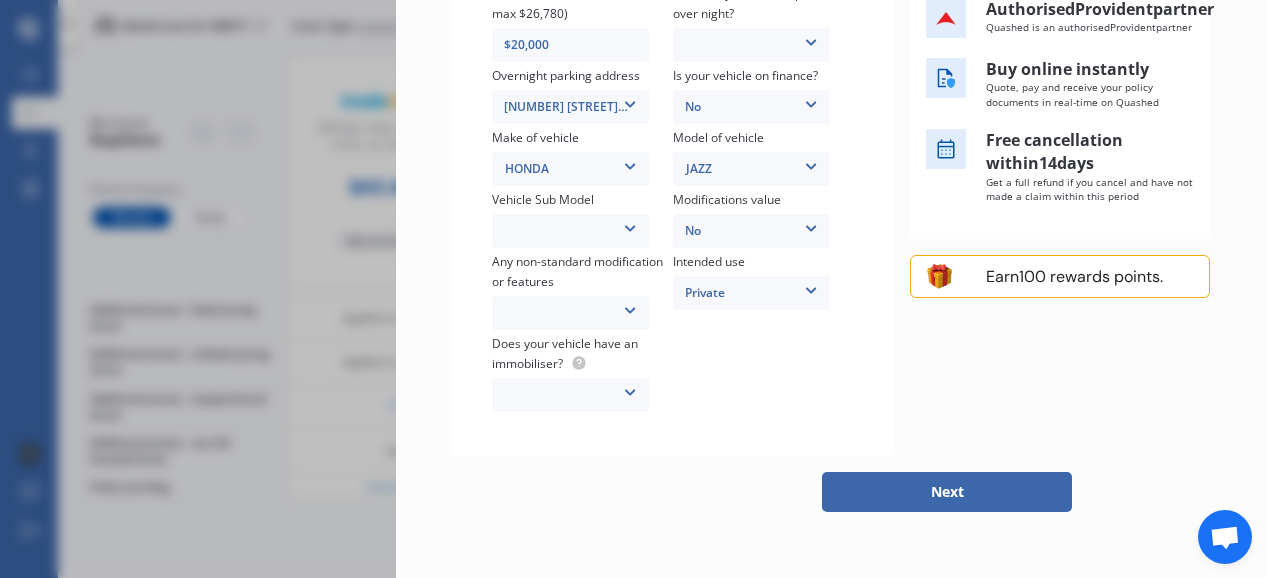 click on "Your Vehicle details Policy start date 02/08/2025 Cover type Full Full Insured amount (min $10,300 - max $26,780) $20,000 Where is your vehicle parked over night? Garage (fully enclosed) Off Street Parking Other Overnight parking address 184 [STREET], [CITY] [POSTAL_CODE] 184 [STREET], [CITY] [POSTAL_CODE] Is your vehicle on finance? No No Yes Make of vehicle HONDA HONDA Model of vehicle JAZZ JAZZ Vehicle Sub Model Jazz Life Hatchback 5dr CVT 1sp 1.5i MY21 Modifications value No No Up to $4000 Up to $6000 Greater than $6000 Any non-standard modification or features None Nitrous Oxide System(NOS) Roll Cage Full Racing Harness Intended use Private Private Private & Business Does your vehicle have an immobiliser? Yes No" at bounding box center (673, 147) 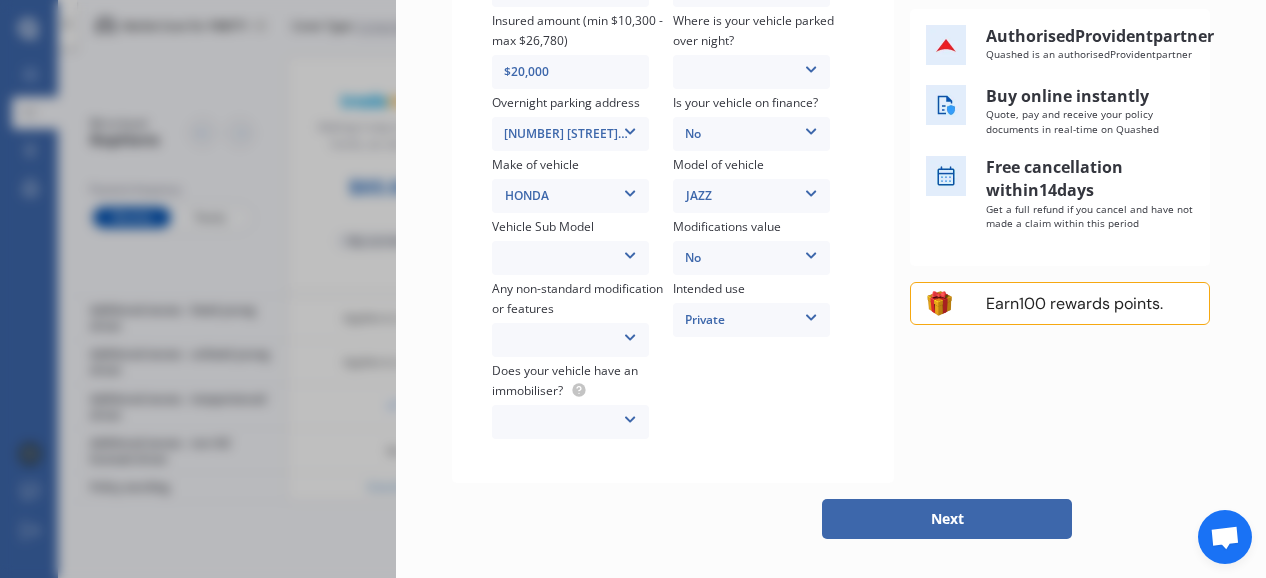 scroll, scrollTop: 400, scrollLeft: 0, axis: vertical 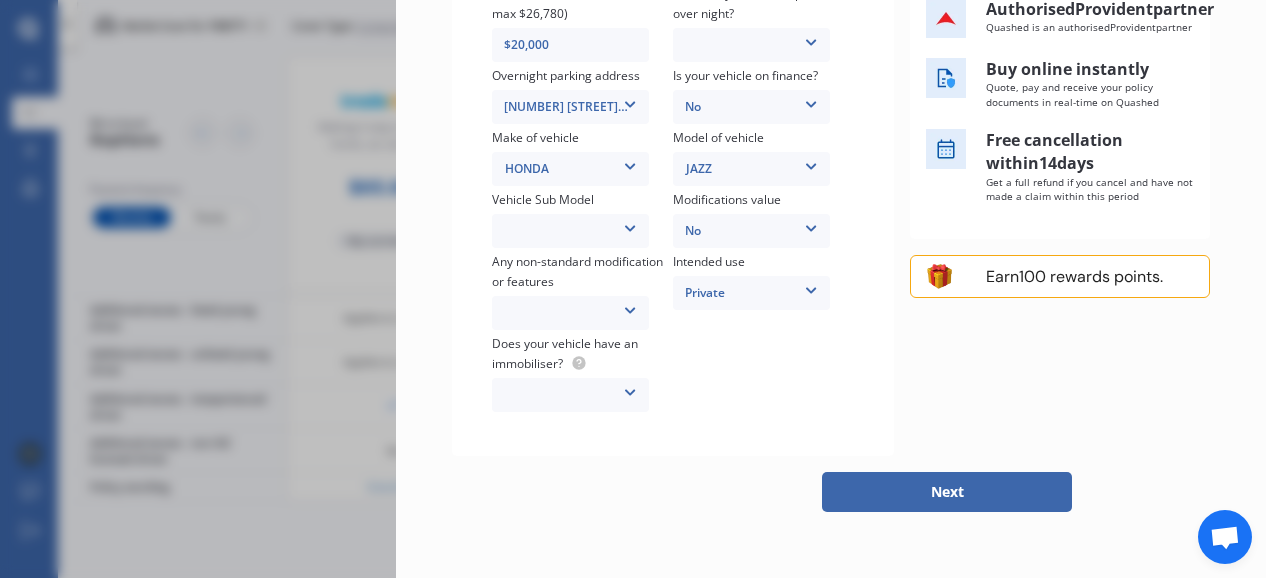 click on "Yes No" at bounding box center [570, 395] 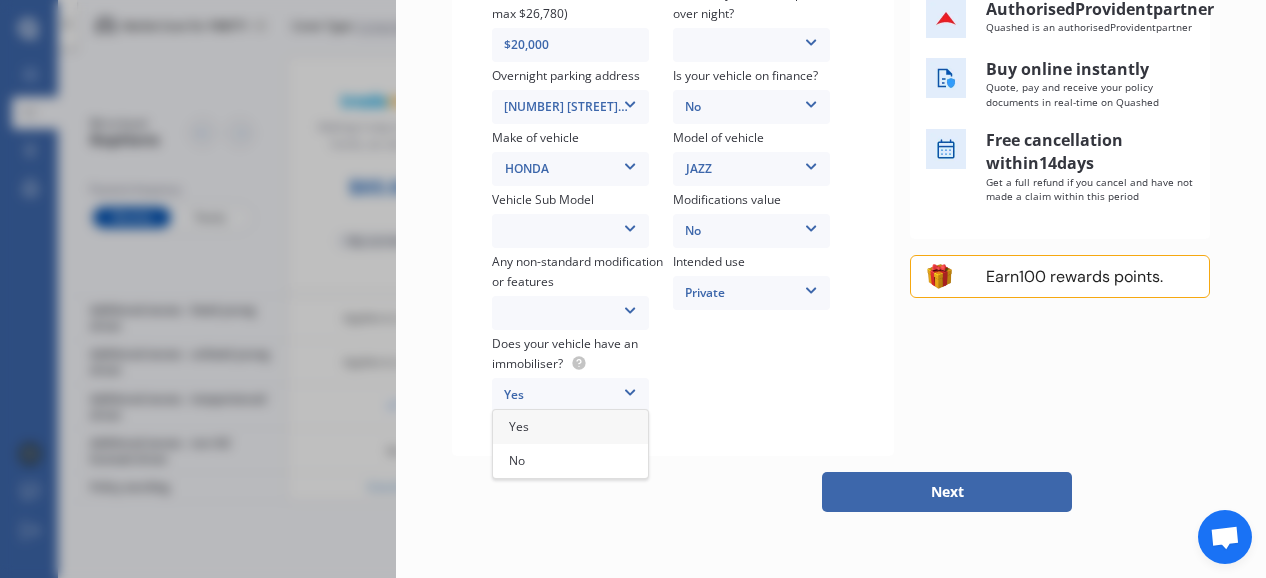 click on "Yes" at bounding box center (570, 395) 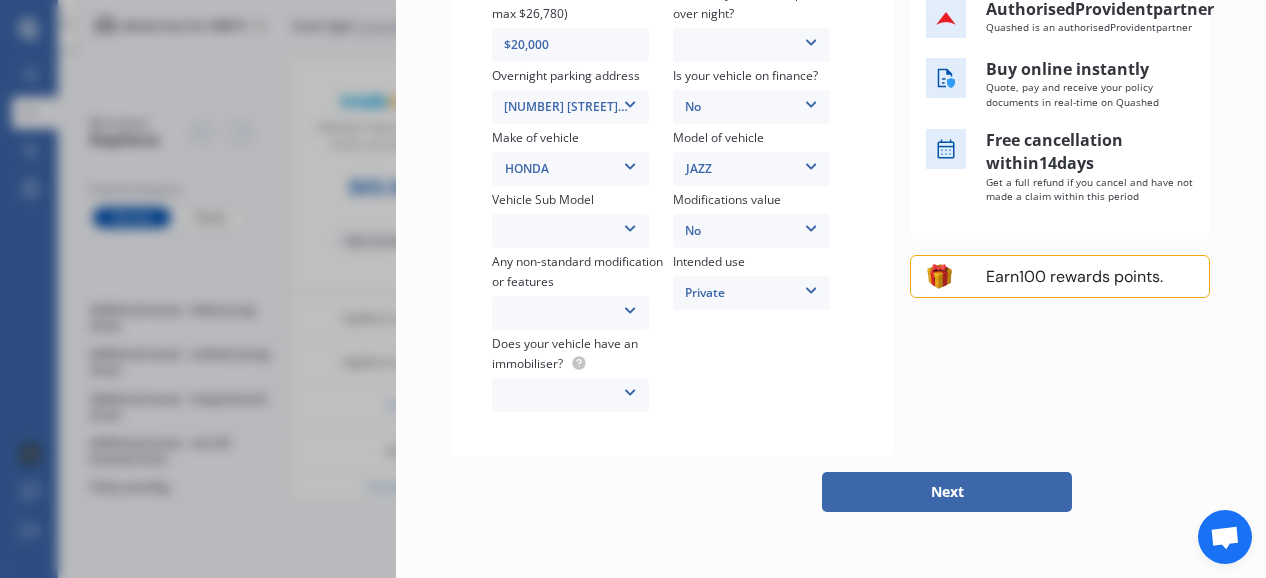 click on "Yes No" at bounding box center (570, 395) 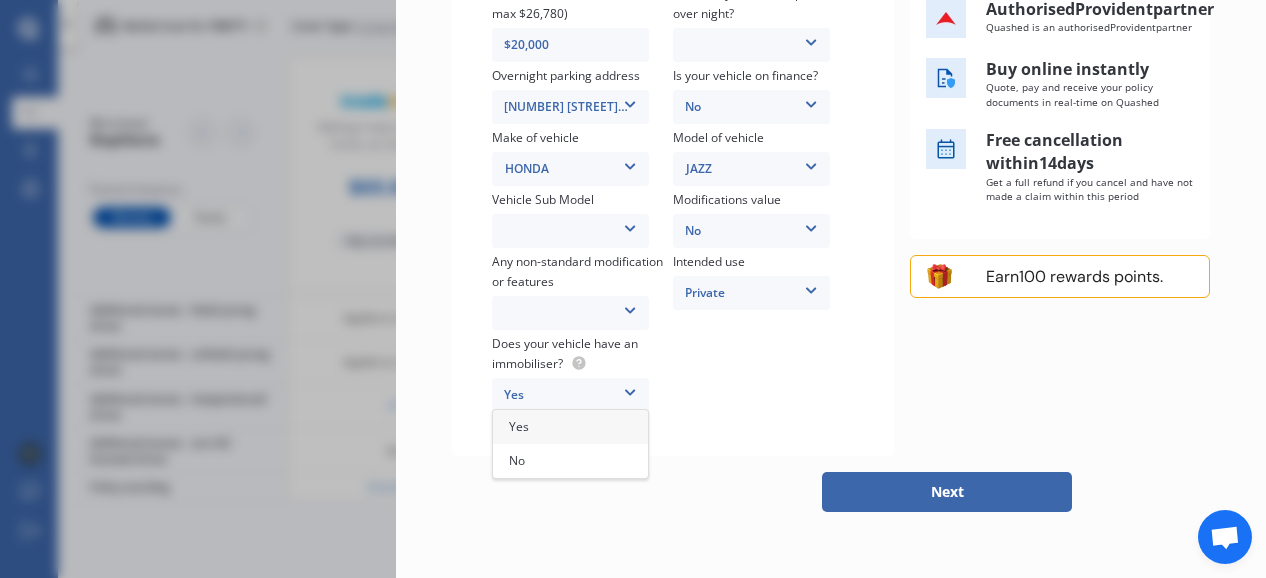 click on "Yes" at bounding box center (570, 427) 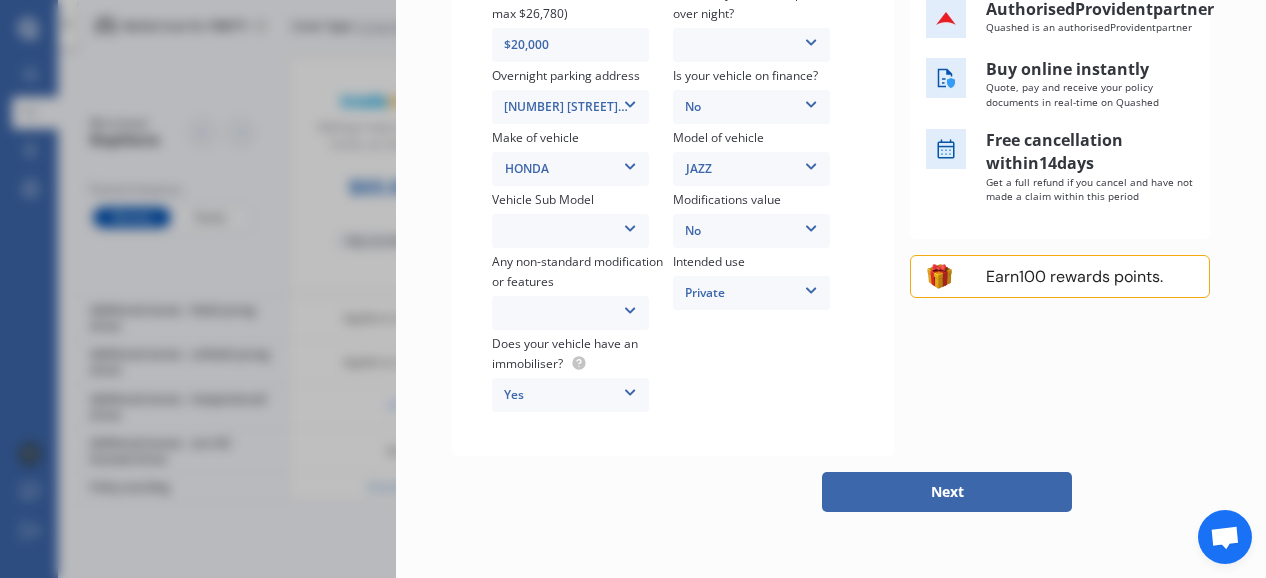 click at bounding box center [630, 307] 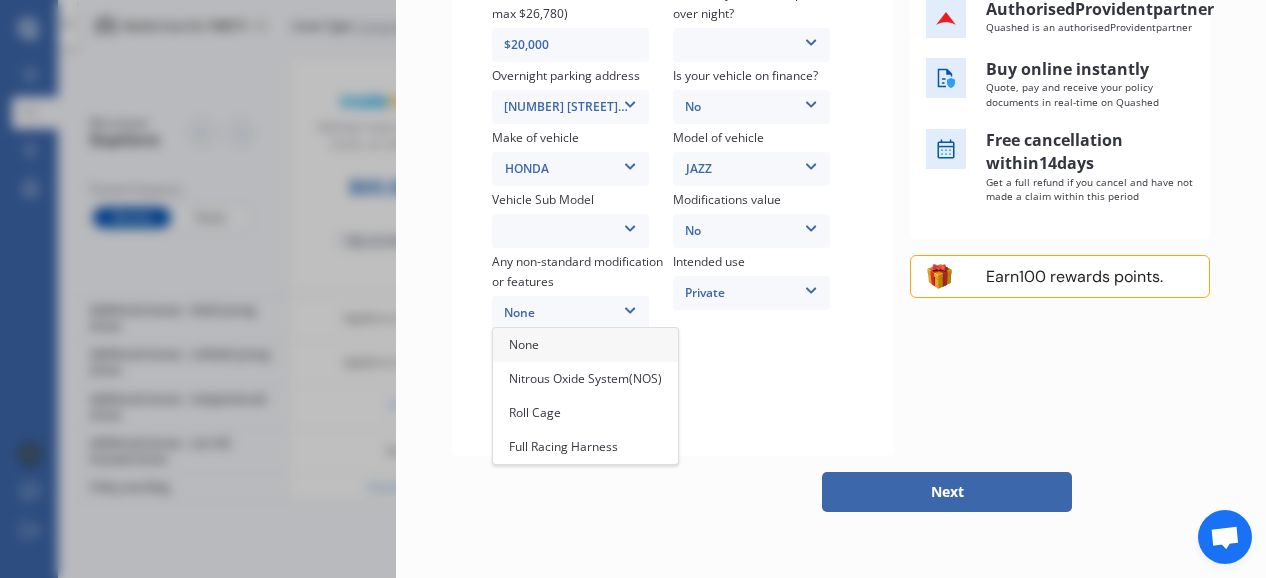 click on "None" at bounding box center [585, 345] 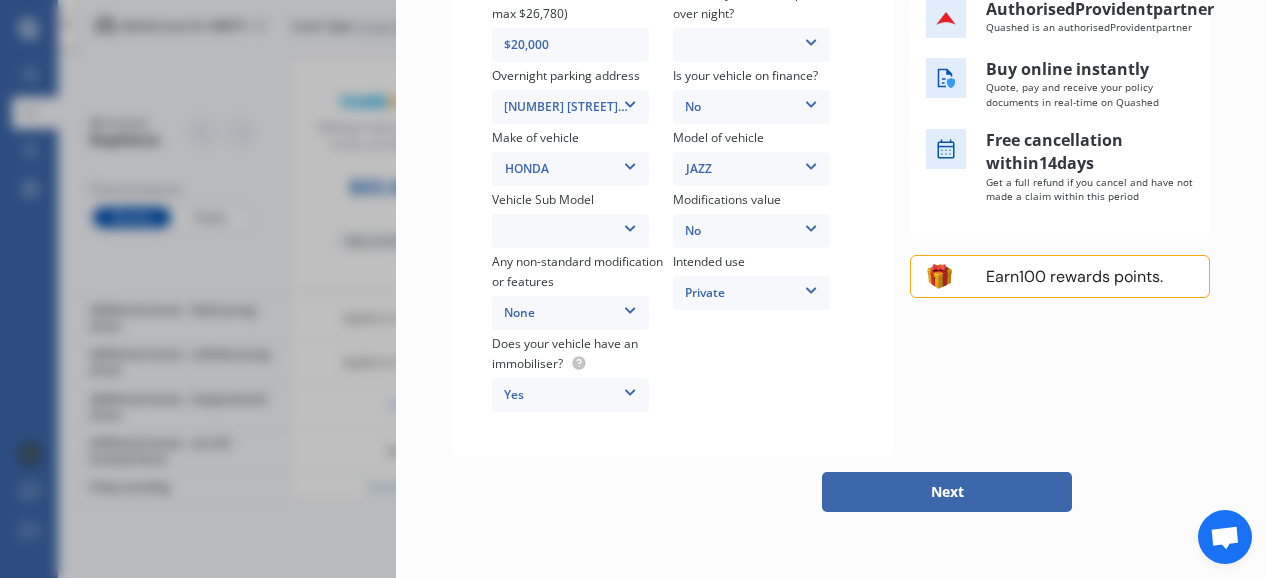 click on "Jazz Life Hatchback 5dr CVT 1sp 1.5i MY21" at bounding box center [570, 231] 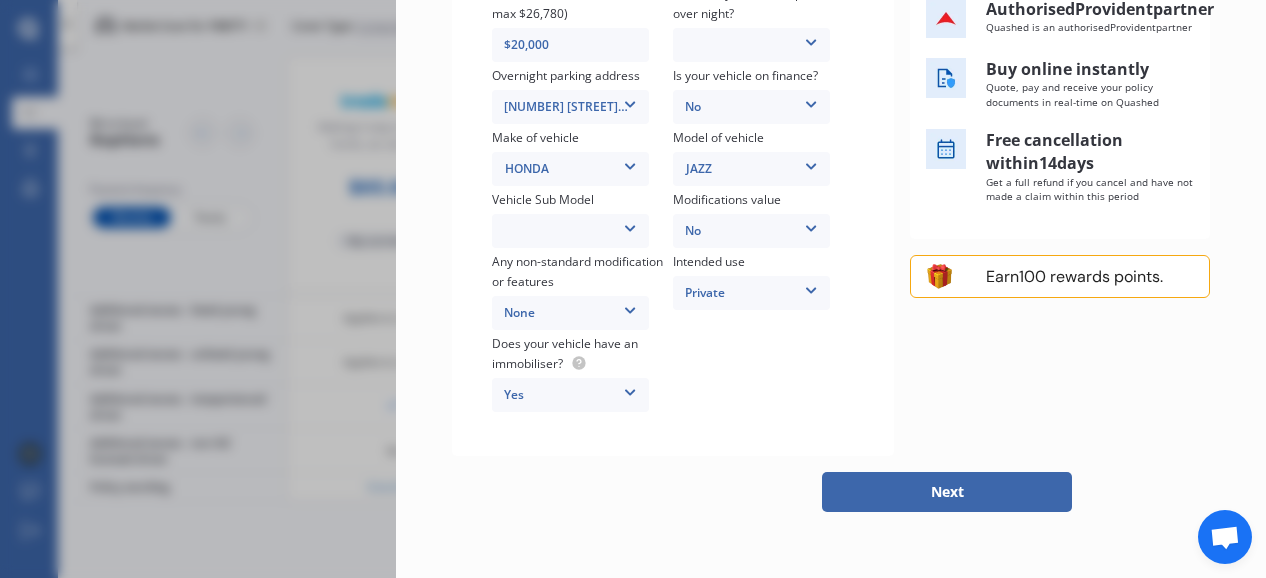 click at bounding box center (630, 225) 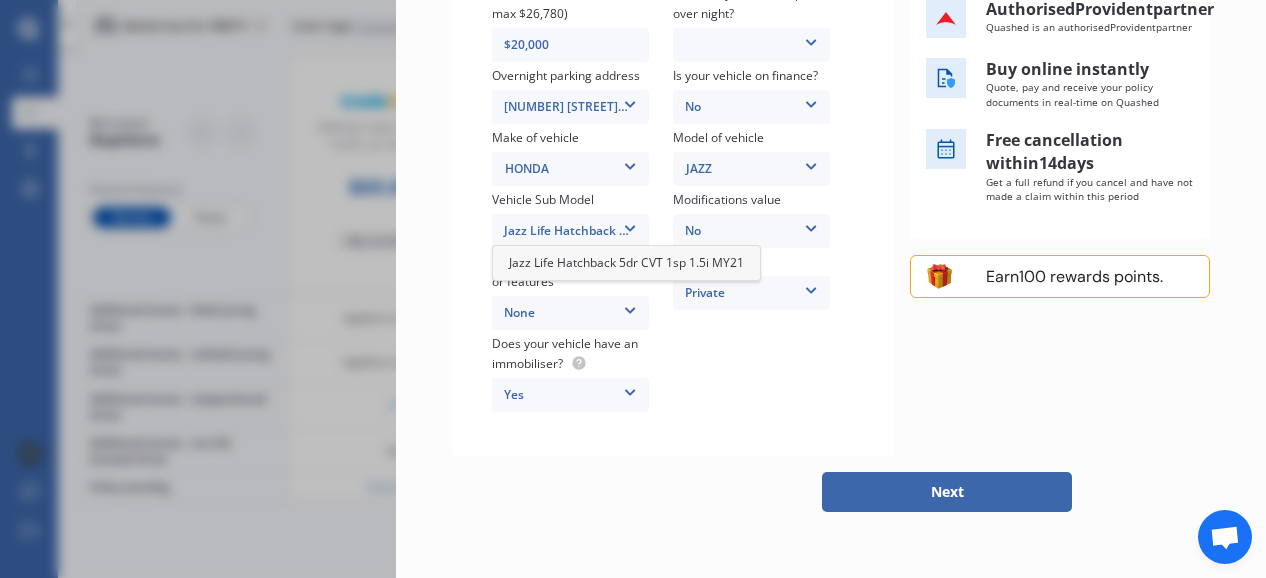 click on "Jazz Life Hatchback 5dr CVT 1sp 1.5i MY21" at bounding box center [626, 262] 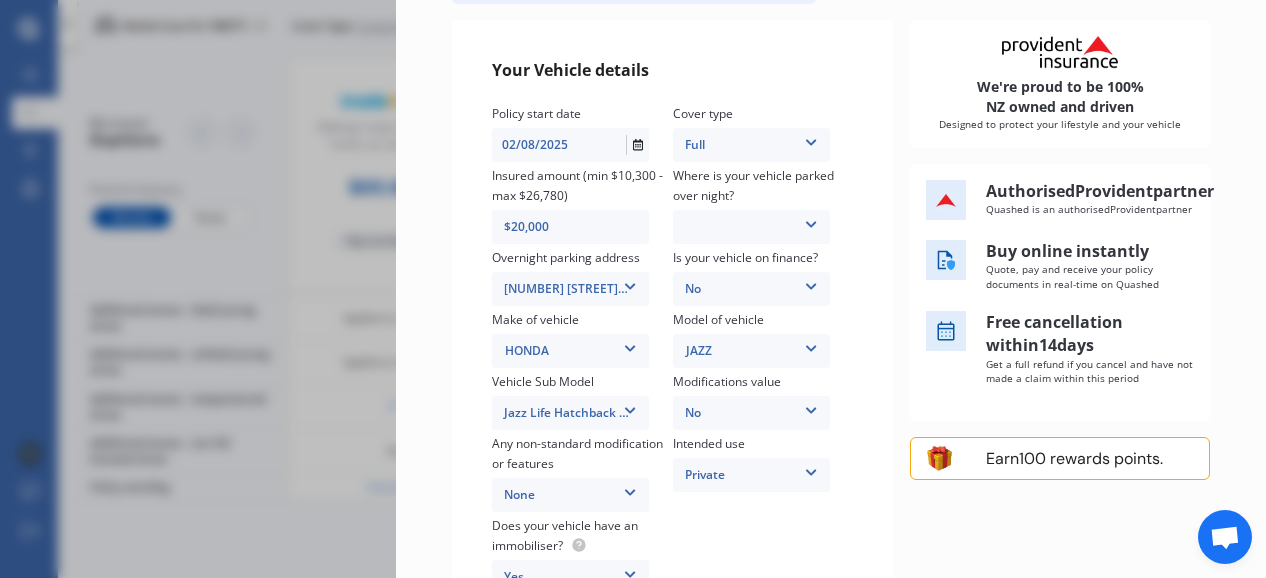 scroll, scrollTop: 200, scrollLeft: 0, axis: vertical 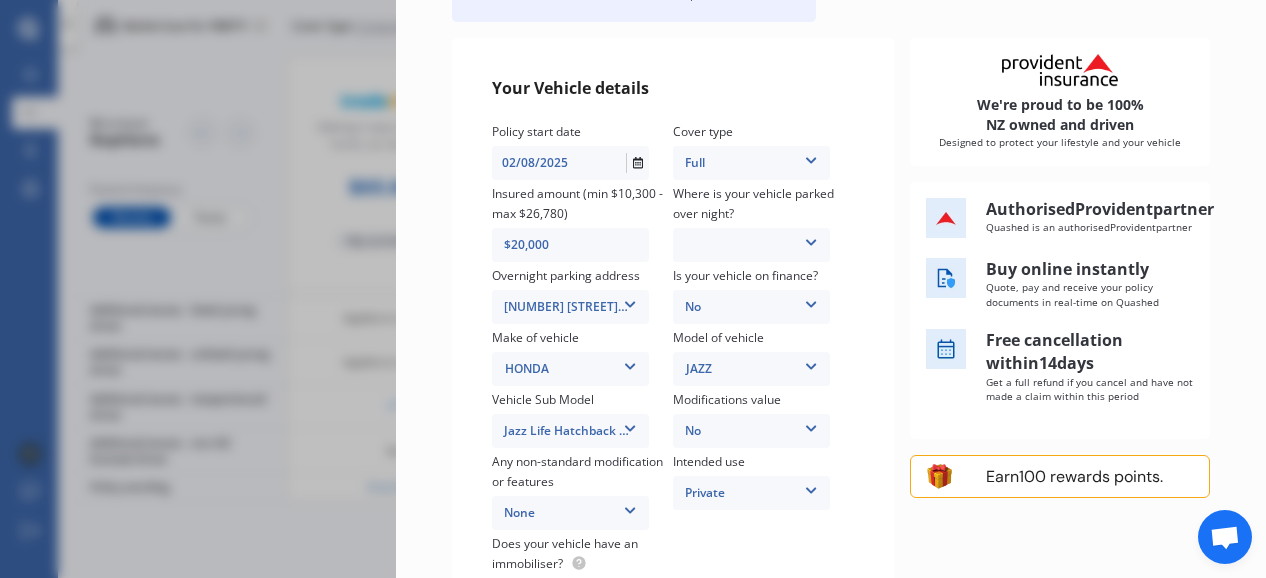 click at bounding box center (811, 239) 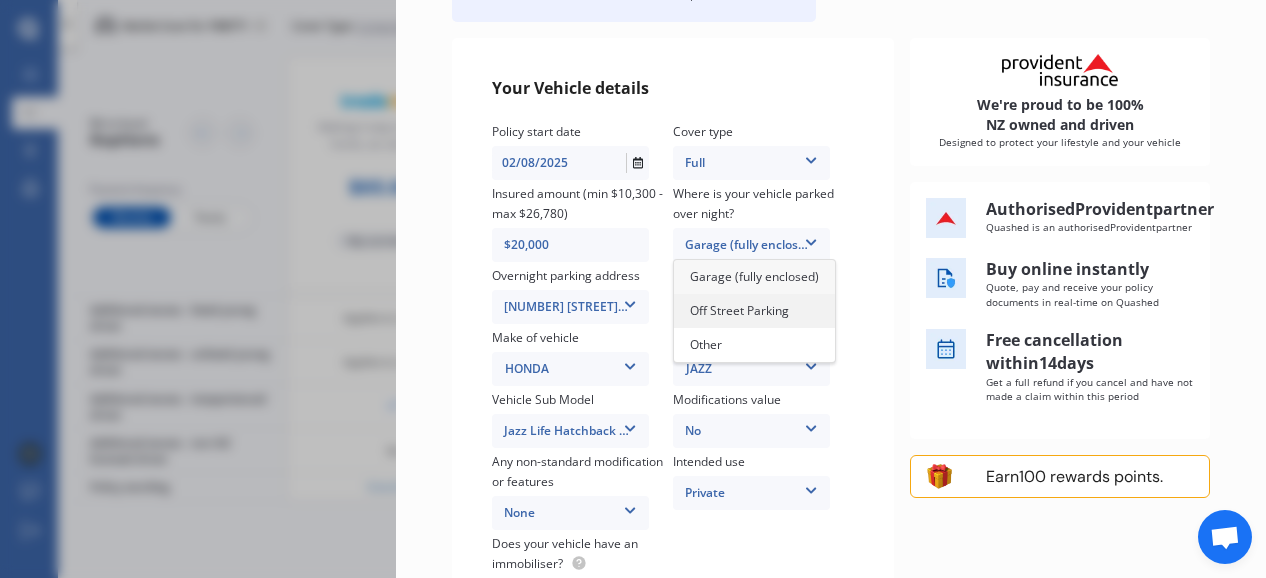 click on "Off Street Parking" at bounding box center (754, 311) 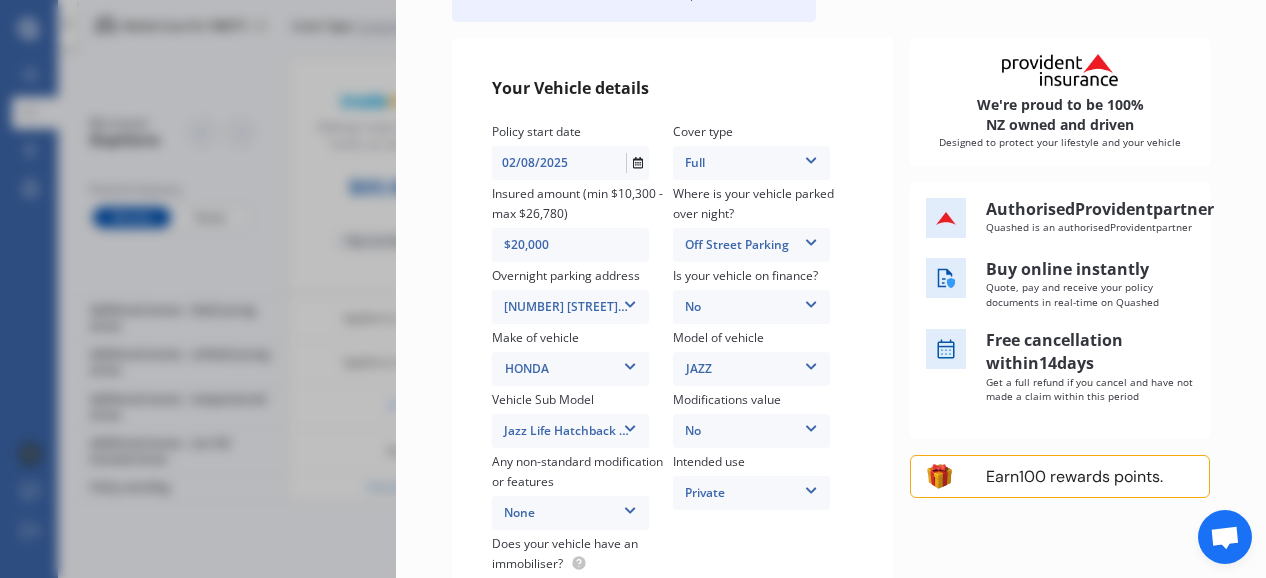 click on "Your Vehicle details Policy start date 02/08/2025 Cover type Full Full Insured amount (min $10,300 - max $26,780) $20,000 Where is your vehicle parked over night? Off Street Parking Garage (fully enclosed) Off Street Parking Other Overnight parking address 184 [STREET], [CITY] [POSTAL_CODE] 184 [STREET], [CITY] [POSTAL_CODE] Is your vehicle on finance? No No Yes Make of vehicle HONDA HONDA Model of vehicle JAZZ JAZZ Vehicle Sub Model Jazz Life Hatchback 5dr CVT 1sp 1.5i MY21 Jazz Life Hatchback 5dr CVT 1sp 1.5i MY21 Modifications value No No Up to $4000 Up to $6000 Greater than $6000 Any non-standard modification or features None None Nitrous Oxide System(NOS) Roll Cage Full Racing Harness Intended use Private Private Private & Business Does your vehicle have an immobiliser? Yes Yes No" at bounding box center [673, 347] 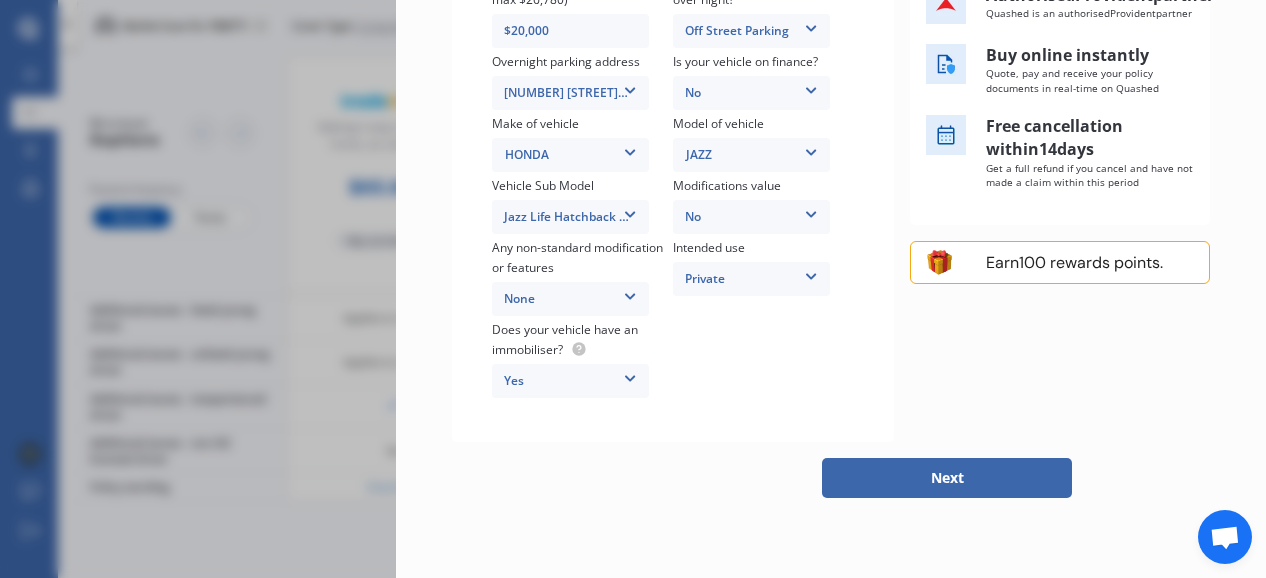 scroll, scrollTop: 502, scrollLeft: 0, axis: vertical 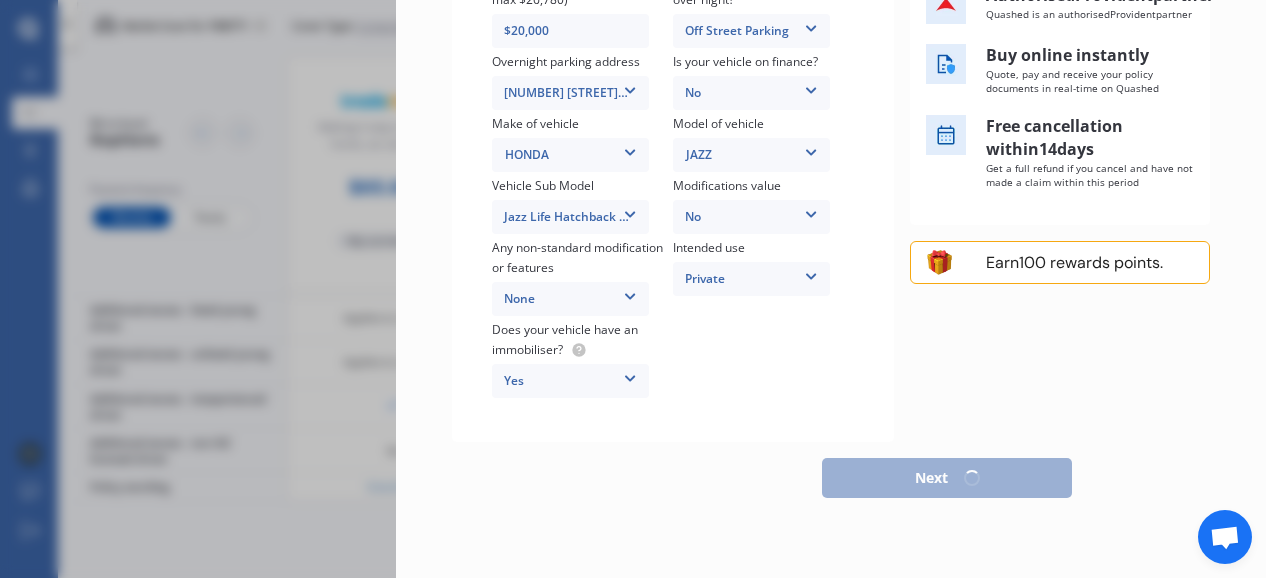 select on "14" 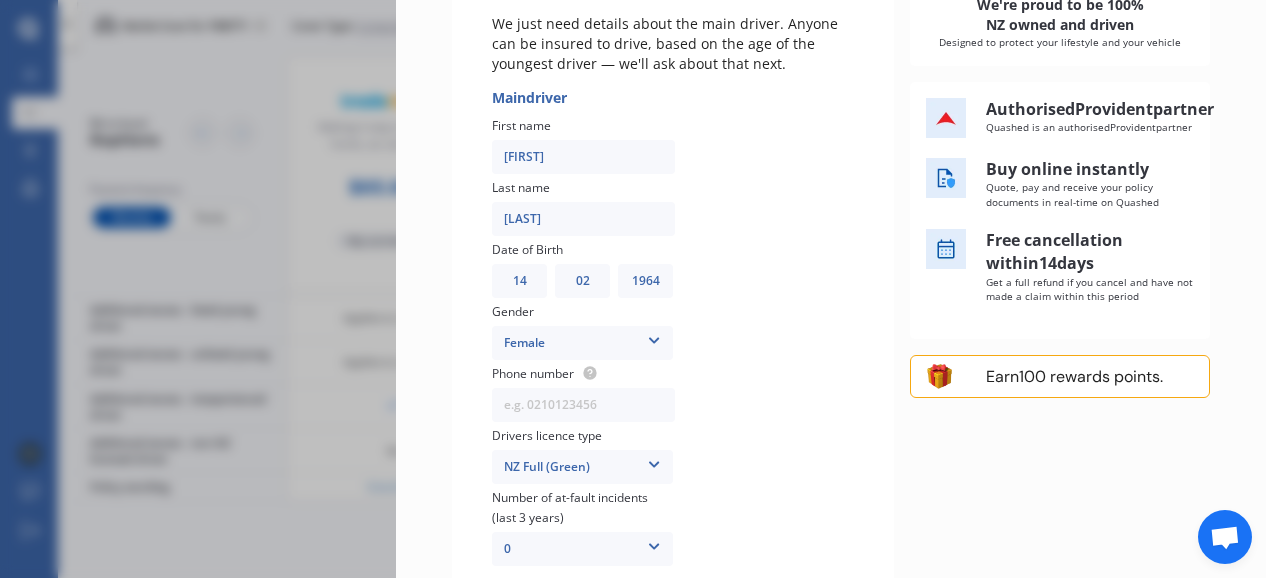 scroll, scrollTop: 400, scrollLeft: 0, axis: vertical 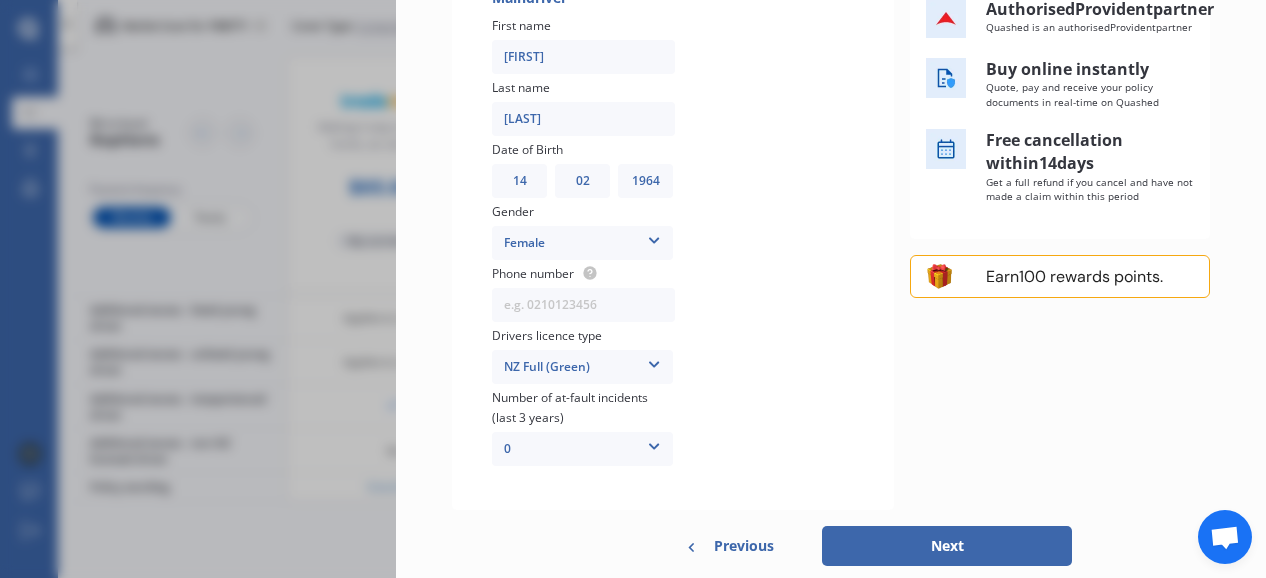 click at bounding box center (583, 305) 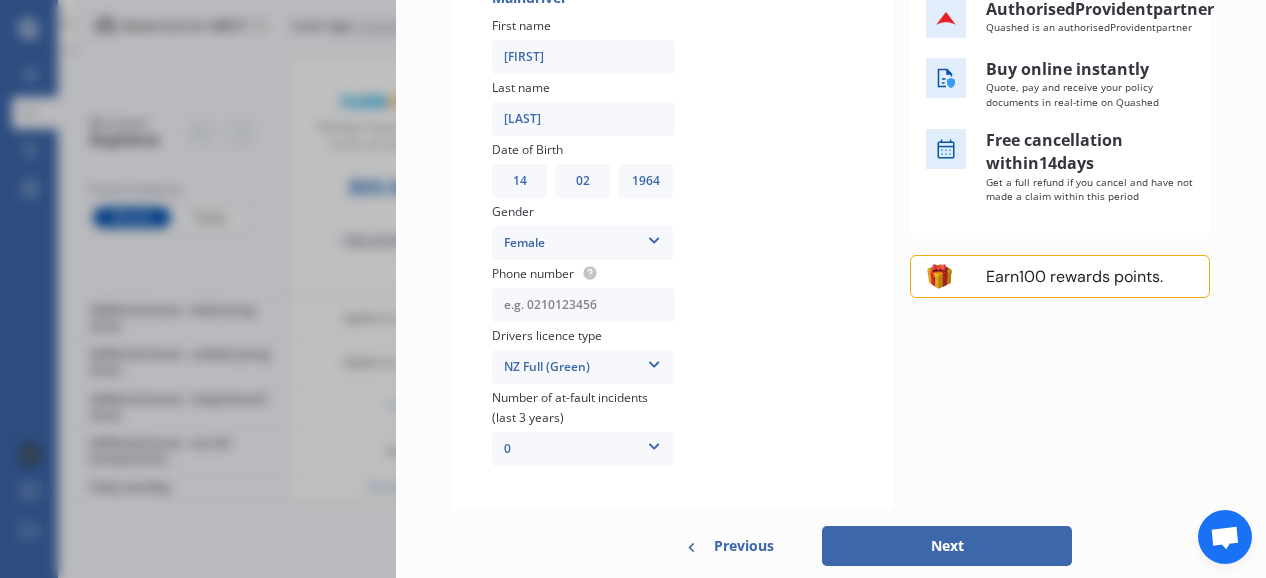 click at bounding box center [583, 305] 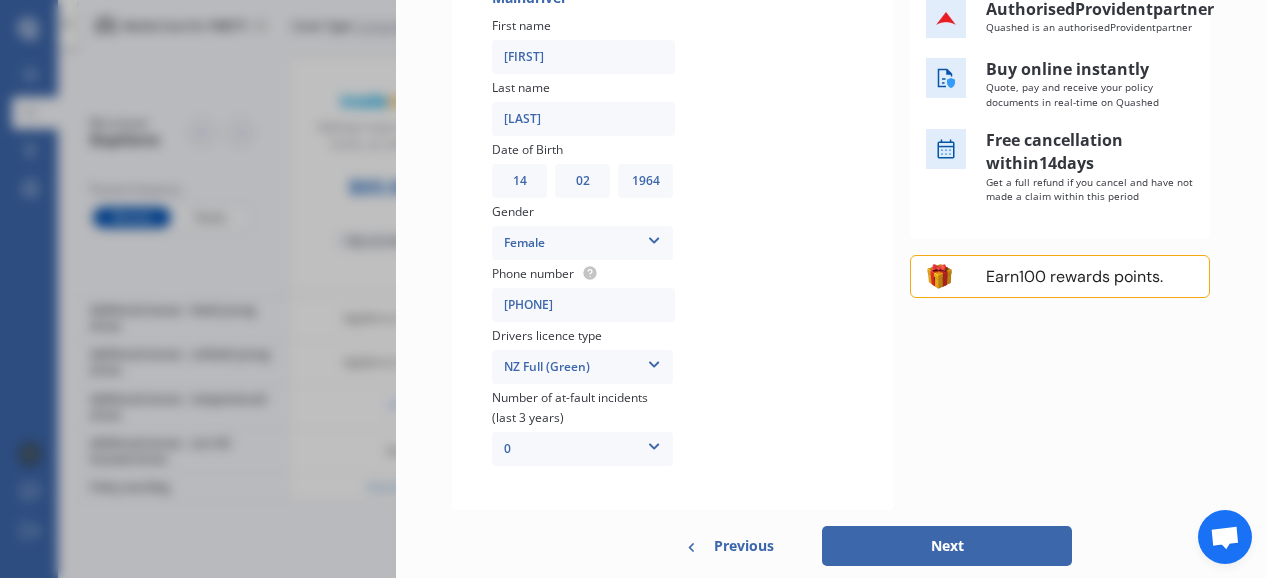click at bounding box center (775, 229) 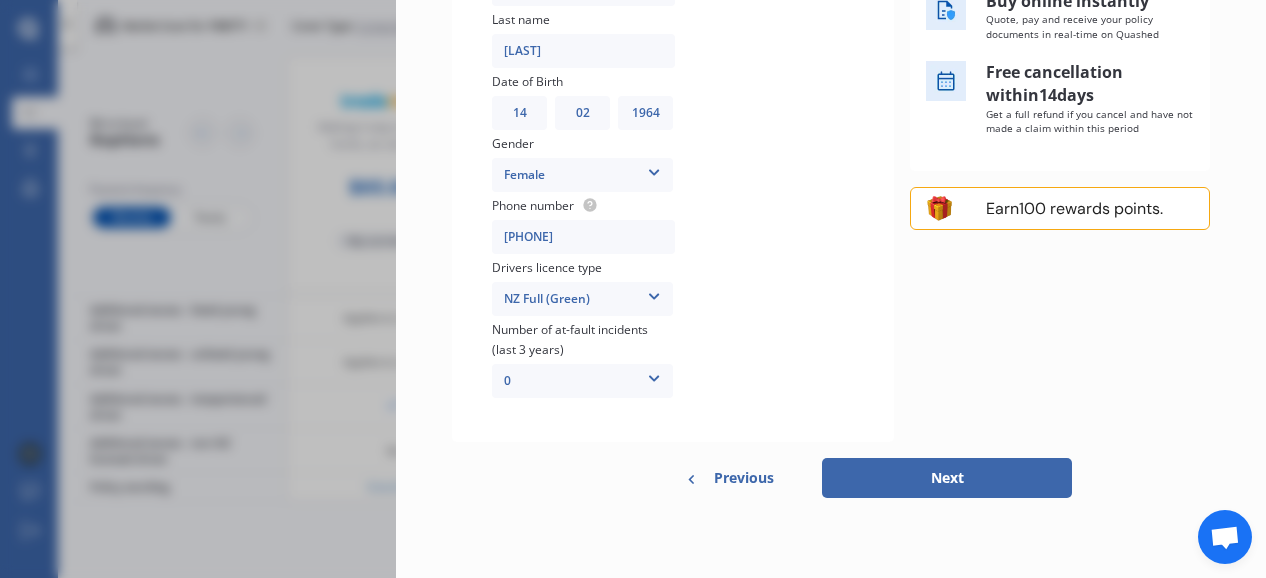 click on "Next" at bounding box center [947, 478] 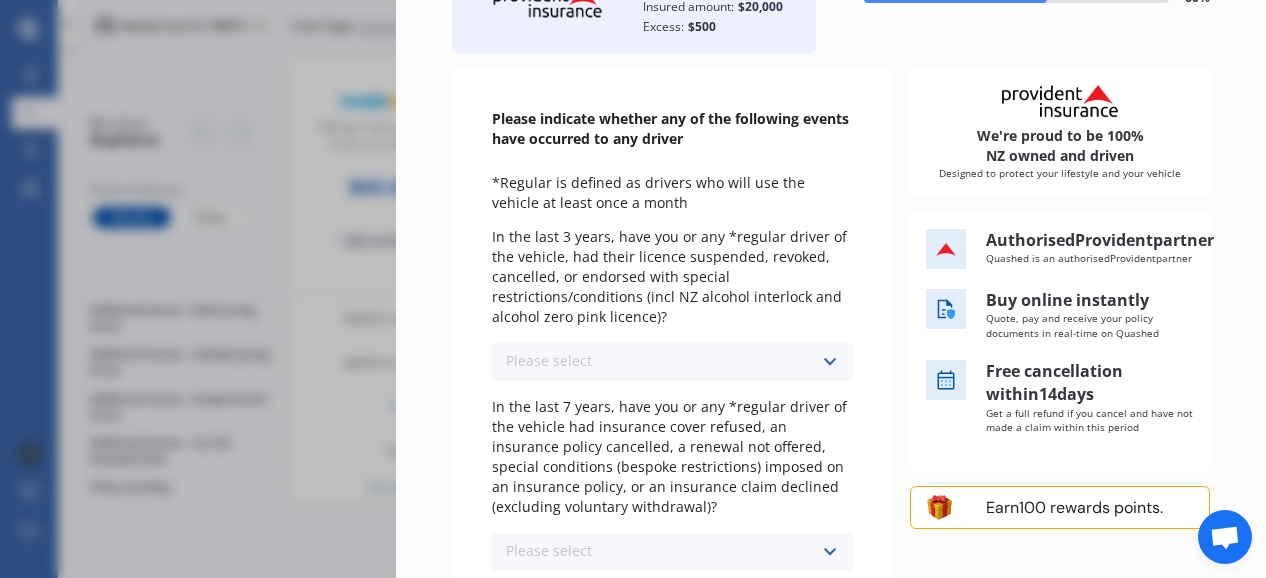 scroll, scrollTop: 200, scrollLeft: 0, axis: vertical 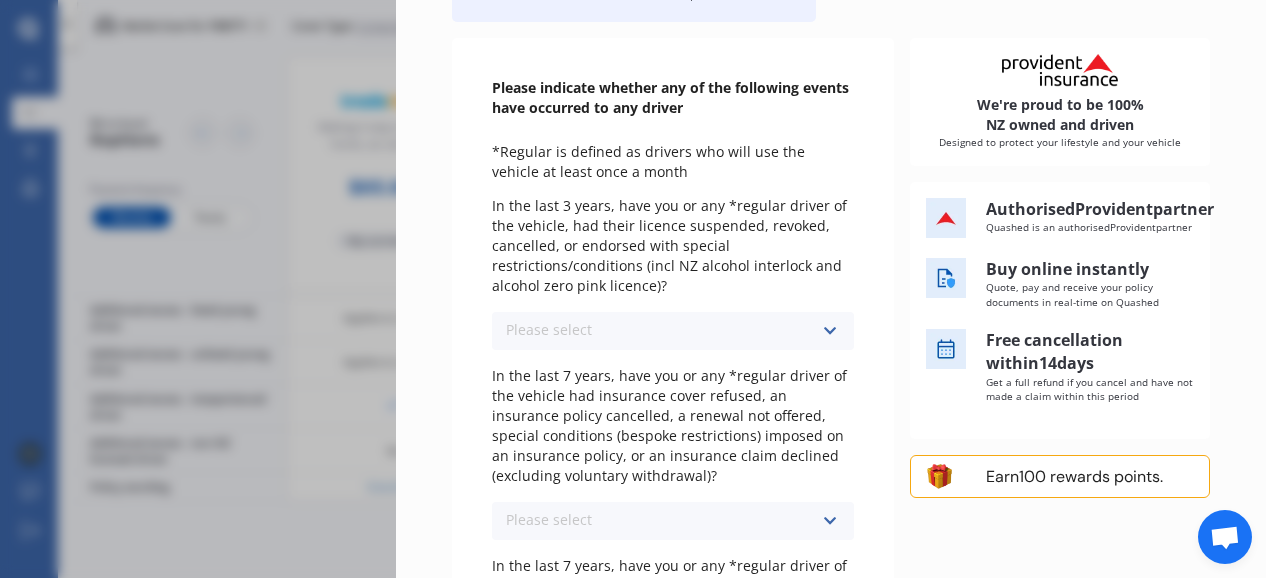 click at bounding box center (829, 331) 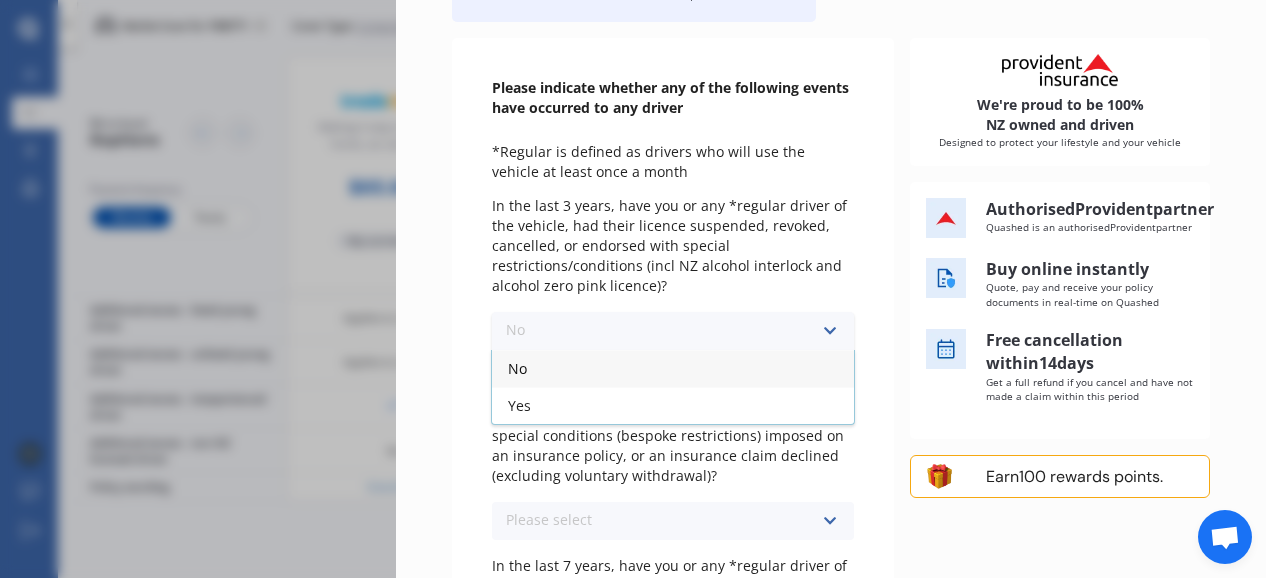 click on "No" at bounding box center (673, 368) 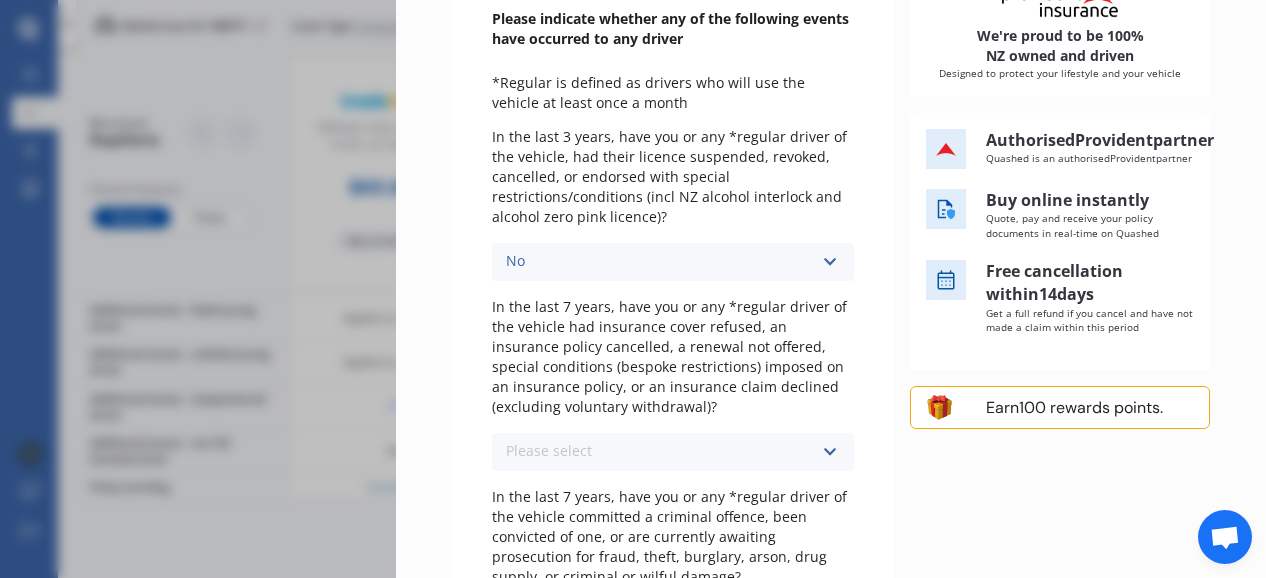 scroll, scrollTop: 300, scrollLeft: 0, axis: vertical 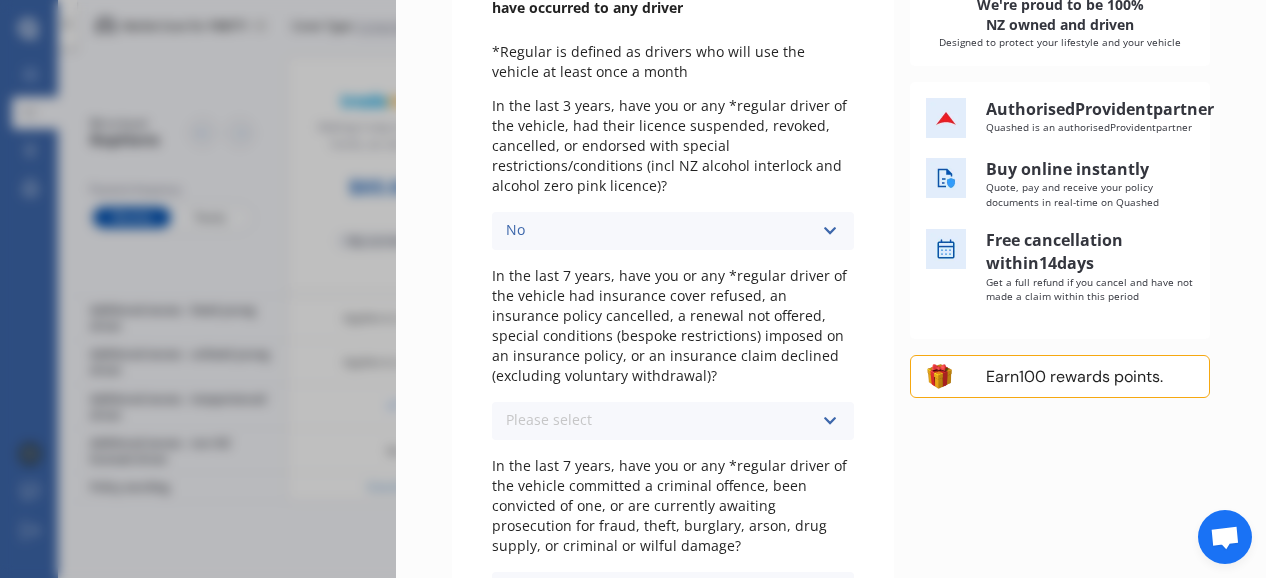 click on "Please select No Yes" at bounding box center (673, 421) 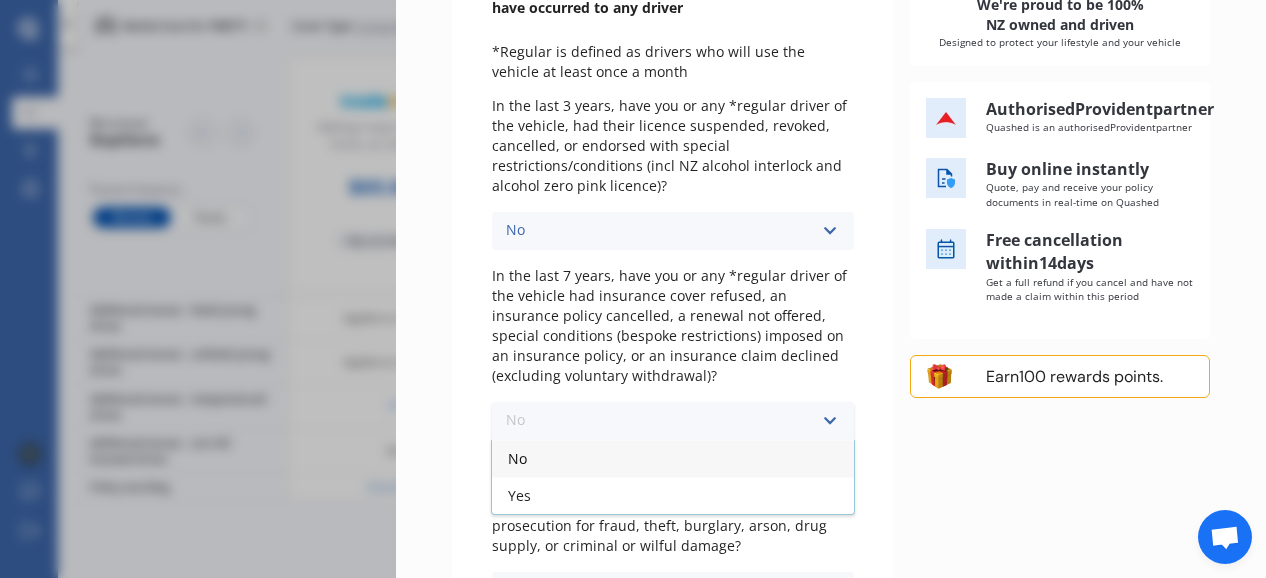 click on "No" at bounding box center [673, 458] 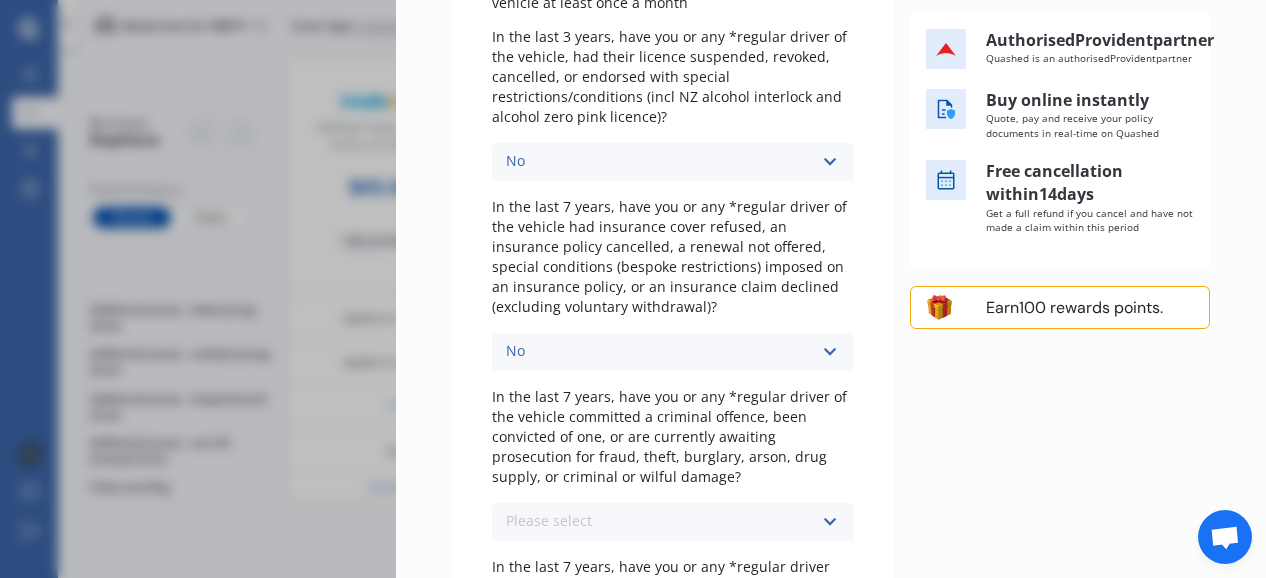 scroll, scrollTop: 400, scrollLeft: 0, axis: vertical 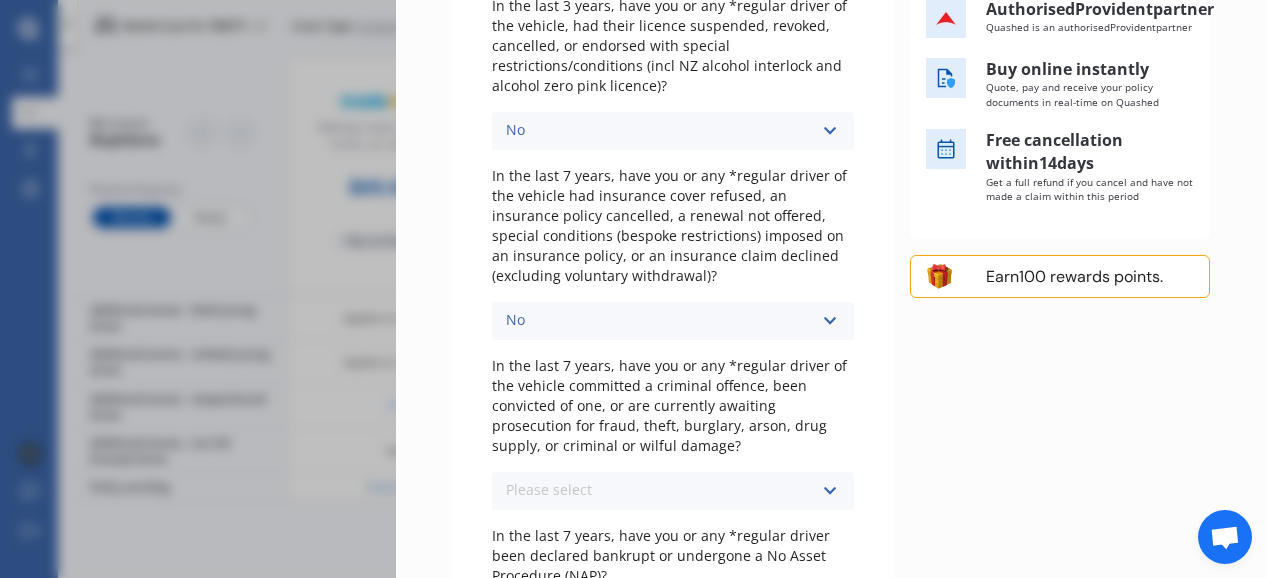 click on "Please select No Yes" at bounding box center (673, 491) 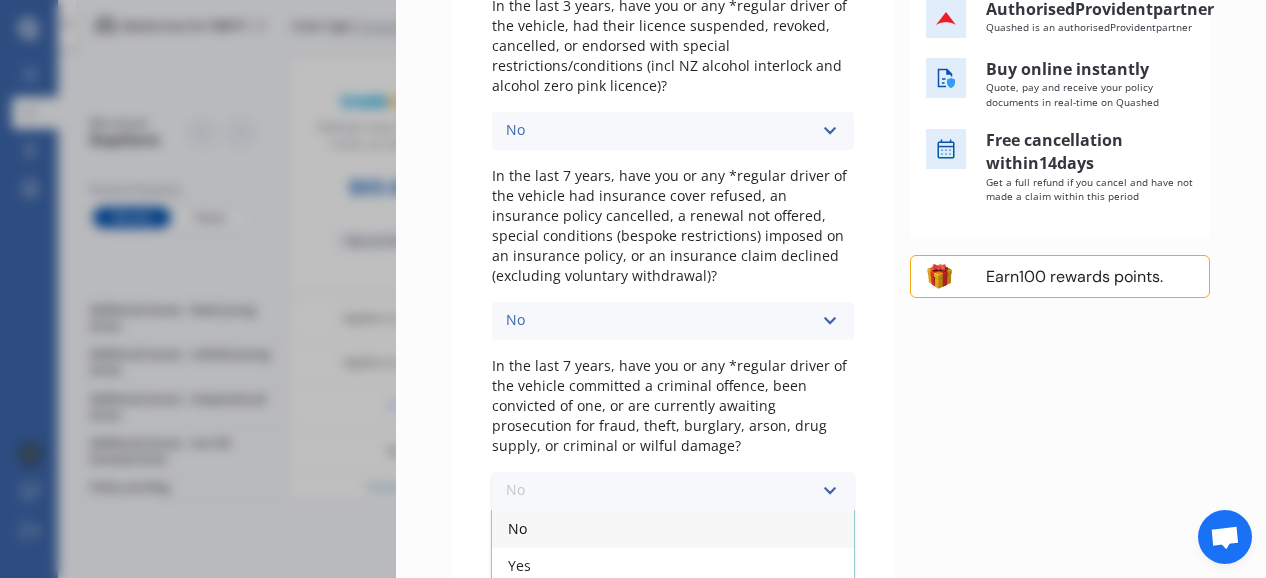 click on "No" at bounding box center (673, 528) 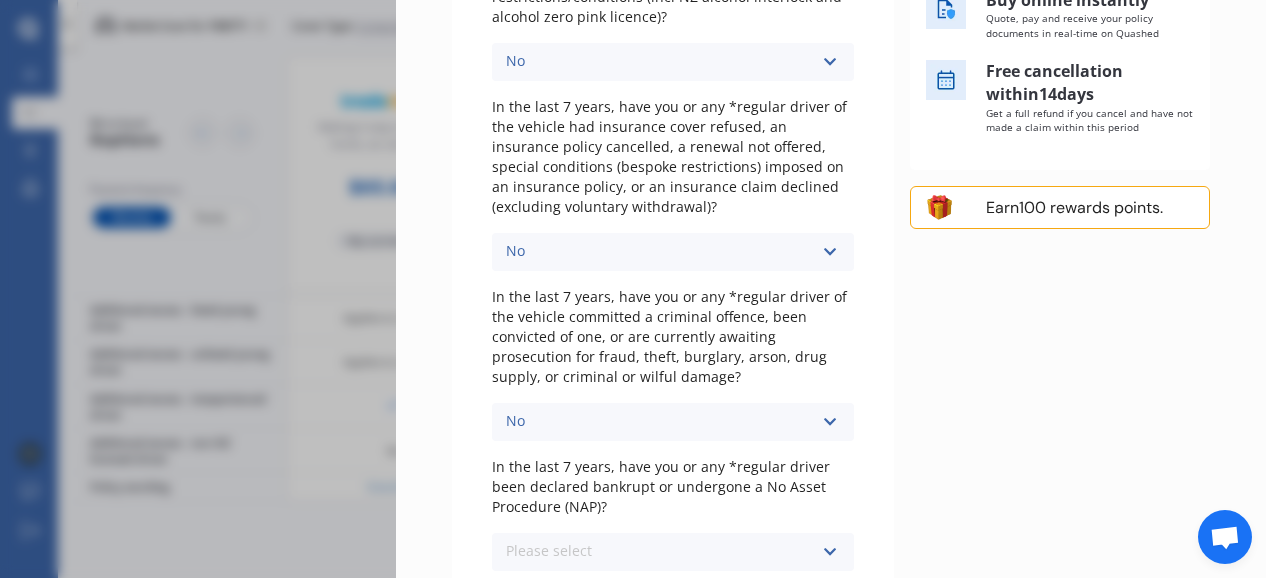 scroll, scrollTop: 500, scrollLeft: 0, axis: vertical 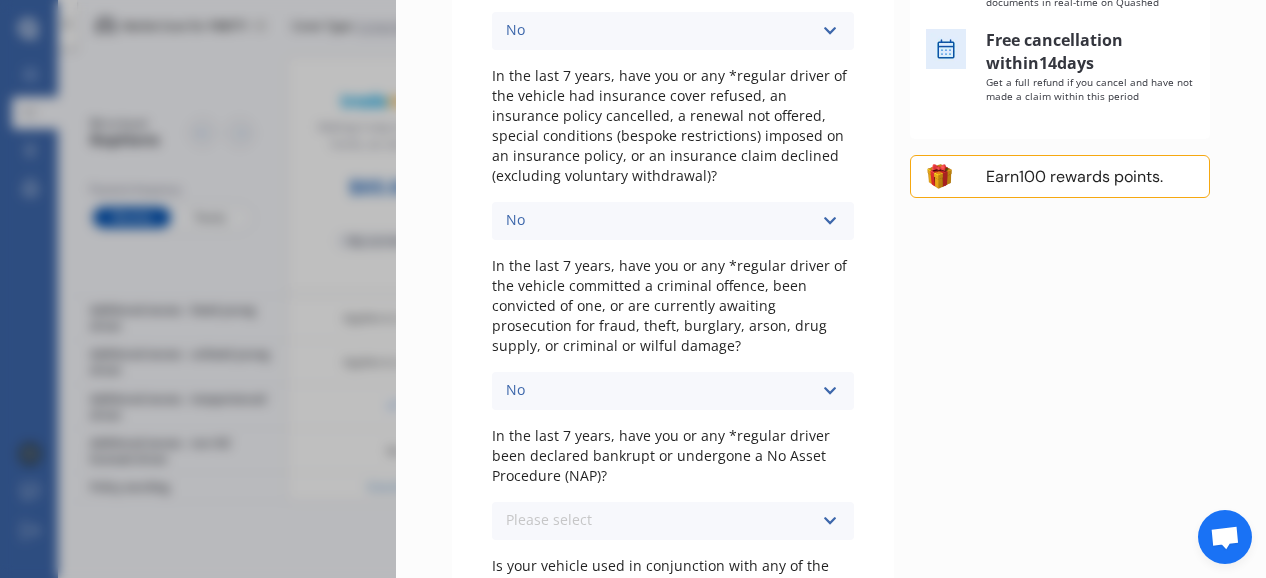 click on "Please select No Yes" at bounding box center (673, 521) 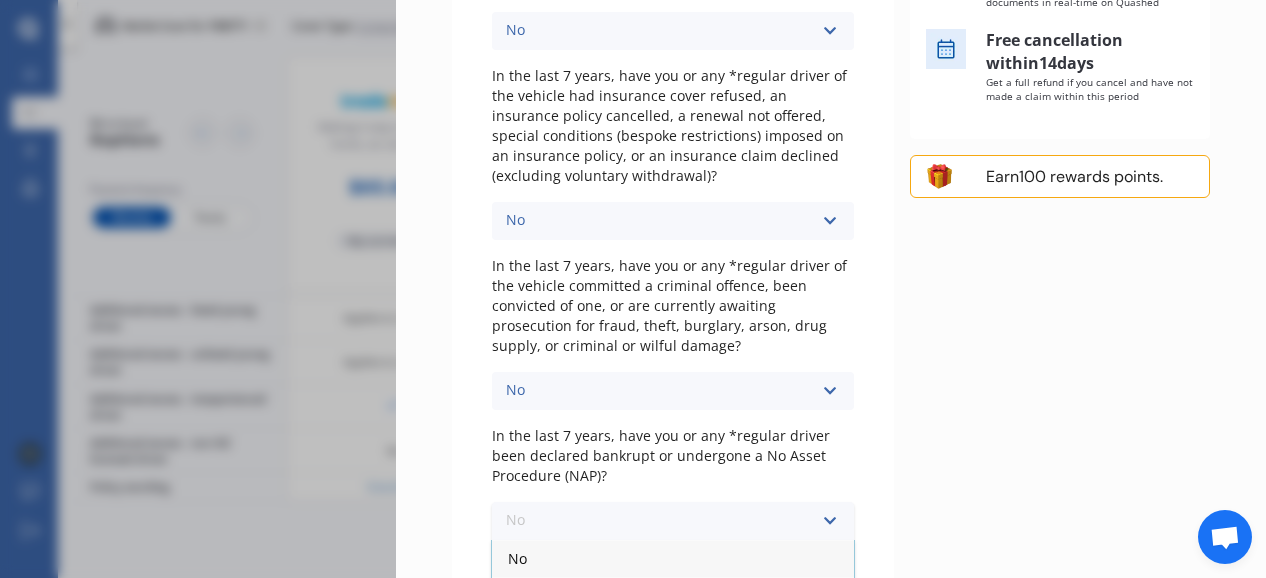 click on "No" at bounding box center [673, 558] 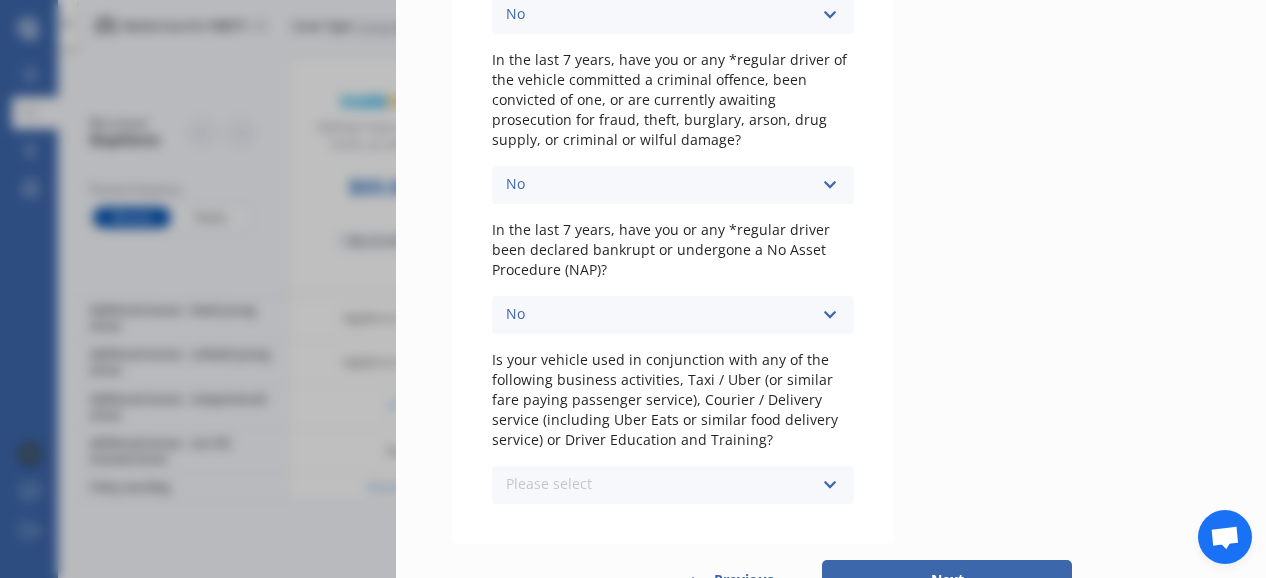 scroll, scrollTop: 708, scrollLeft: 0, axis: vertical 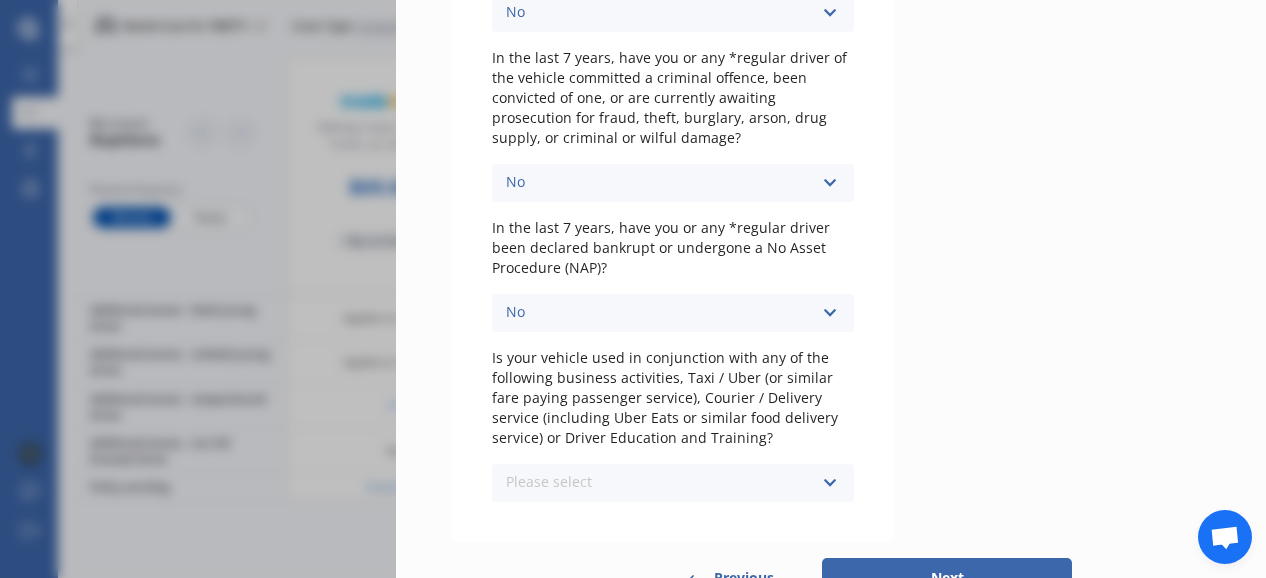 click on "Please select No Yes" at bounding box center (673, 483) 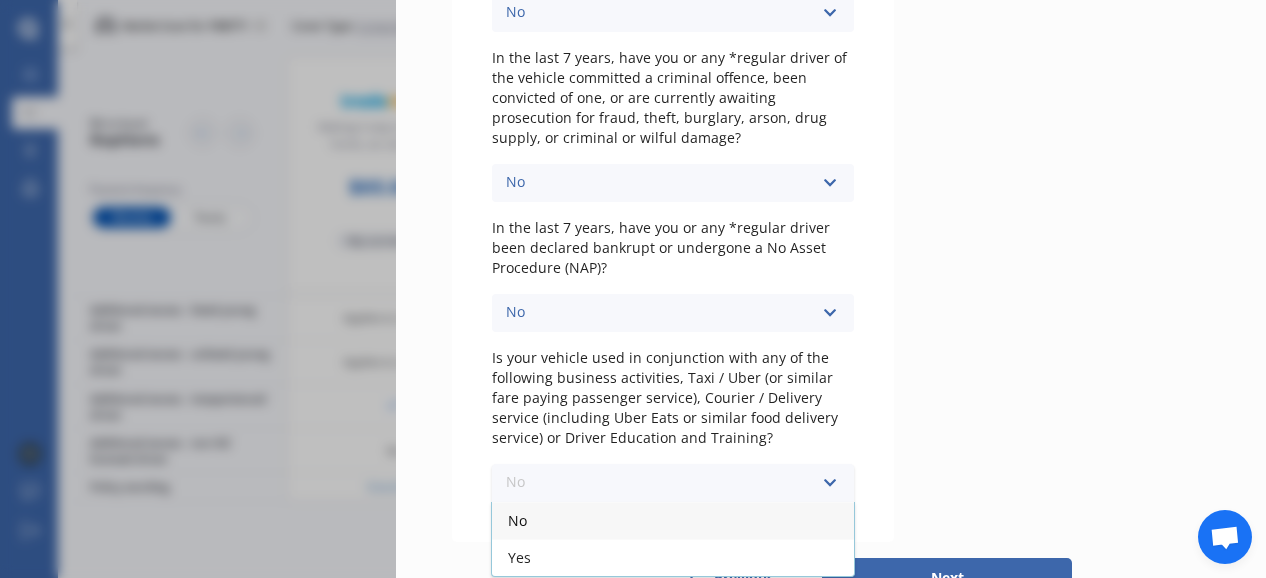 click on "No" at bounding box center [673, 520] 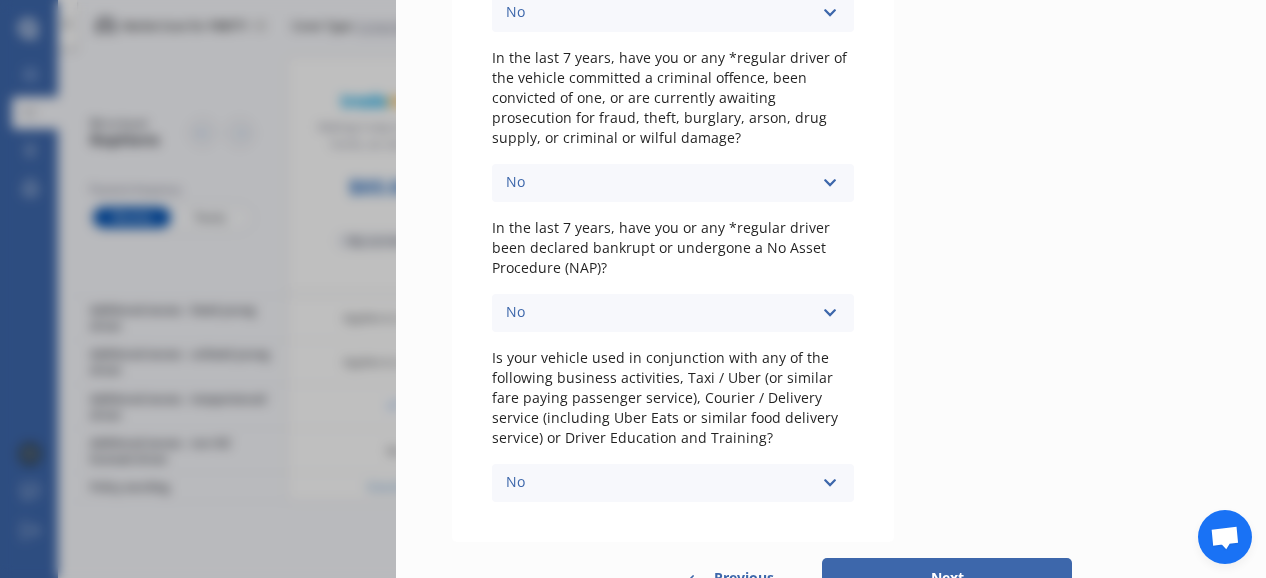 click on "Next" at bounding box center [947, 578] 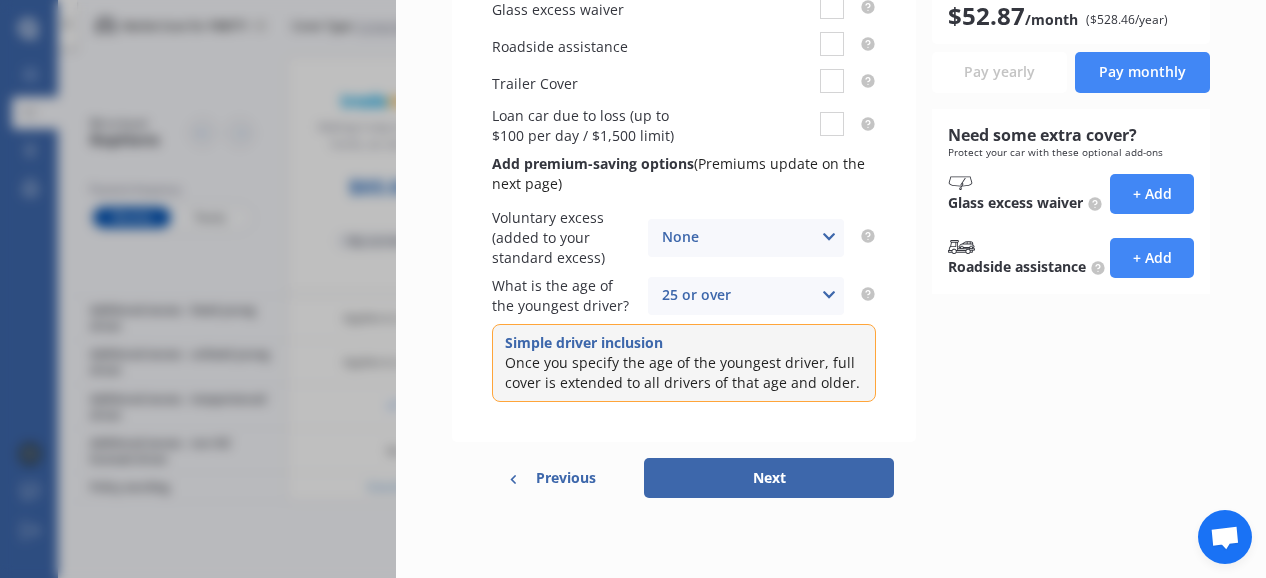 scroll, scrollTop: 0, scrollLeft: 0, axis: both 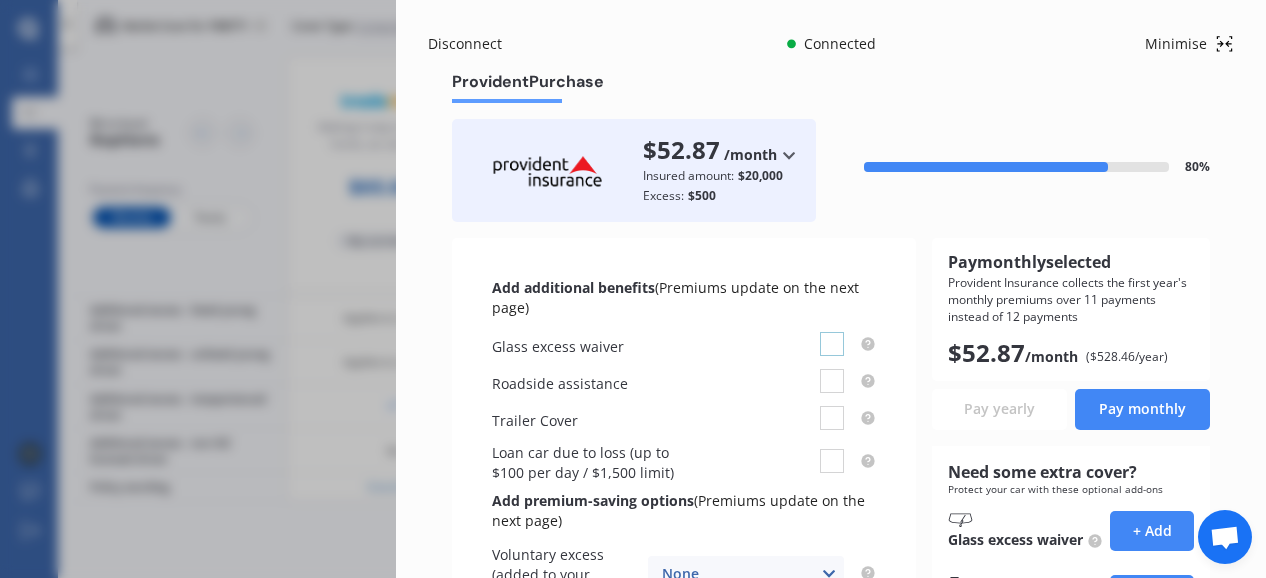 click at bounding box center [832, 332] 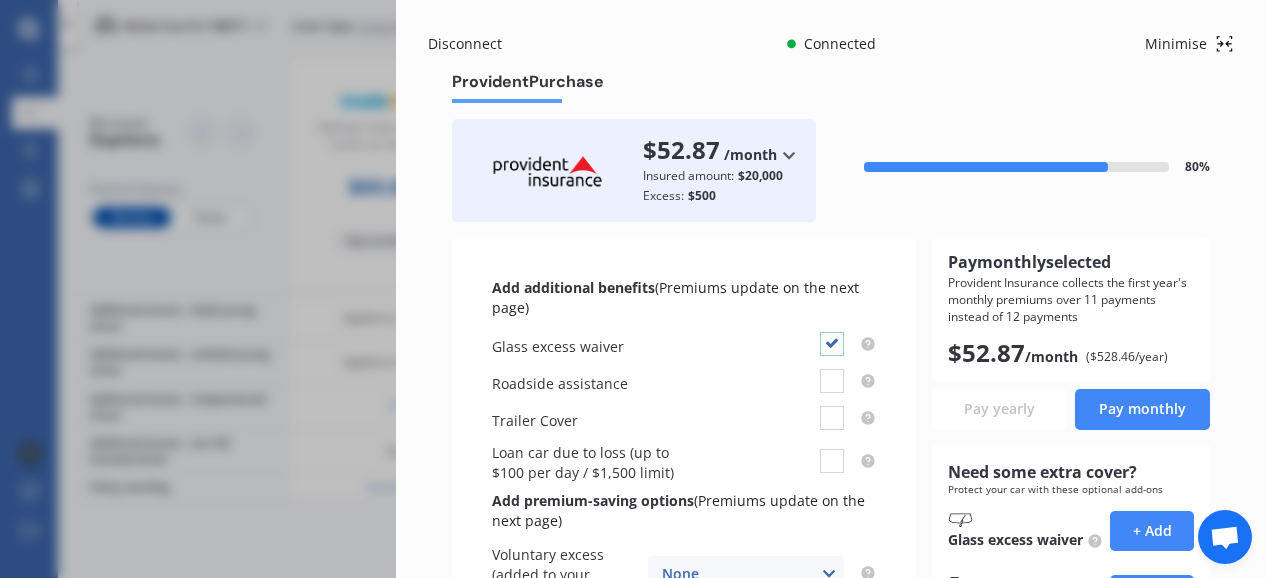 checkbox on "true" 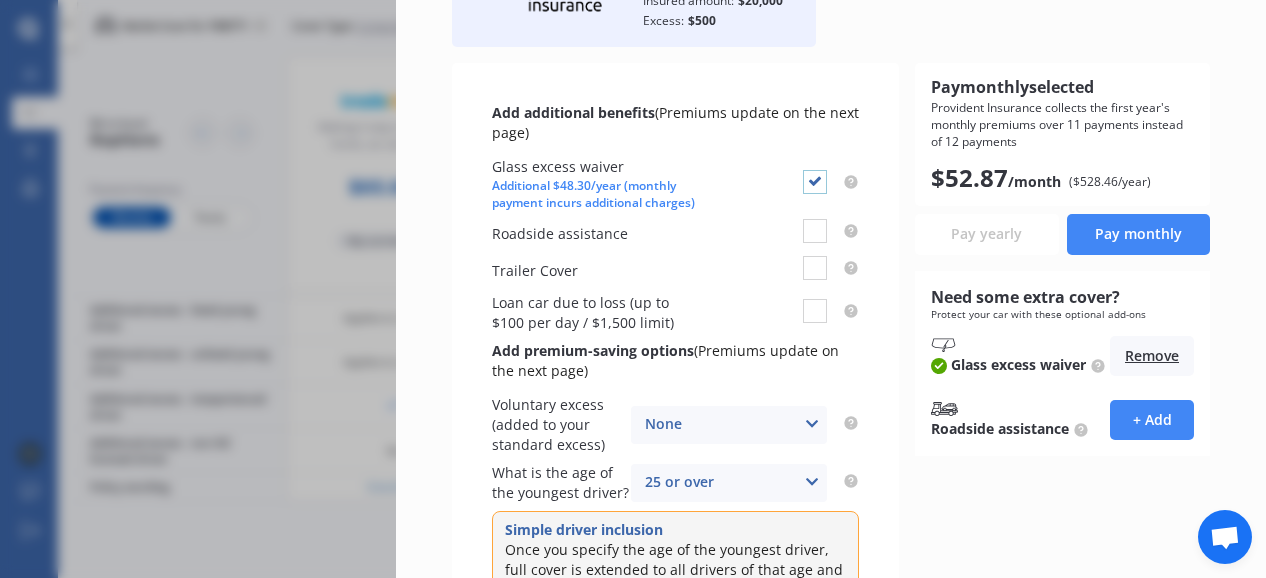 scroll, scrollTop: 200, scrollLeft: 0, axis: vertical 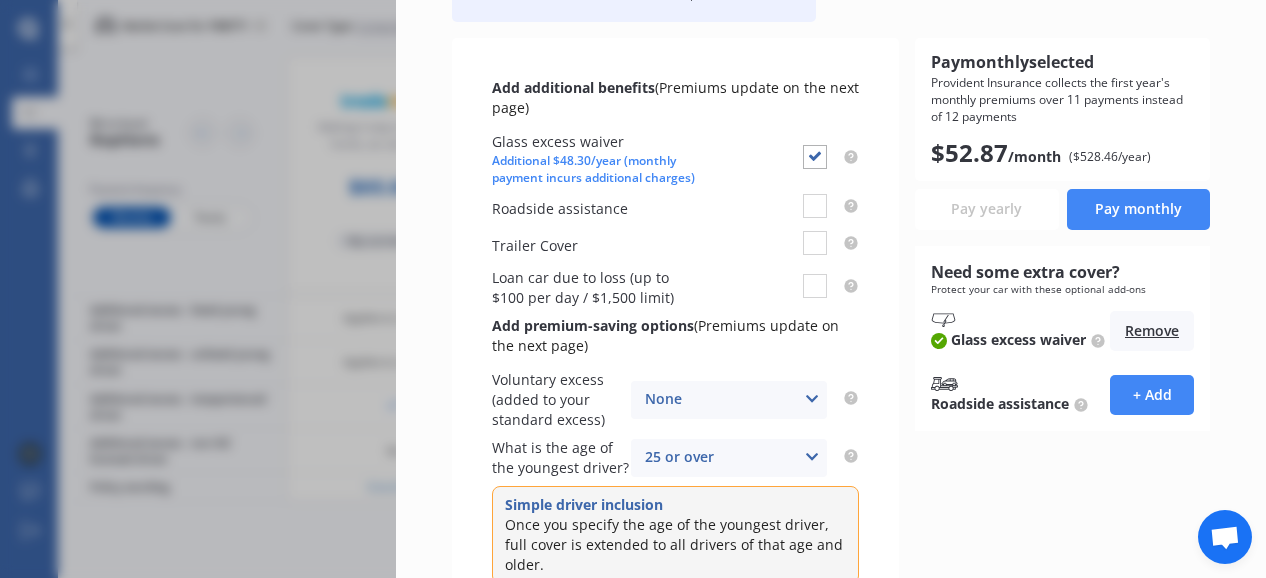 click on "25 or over 16 17 18 19 20 21 22 23 24 25 or over" at bounding box center (729, 458) 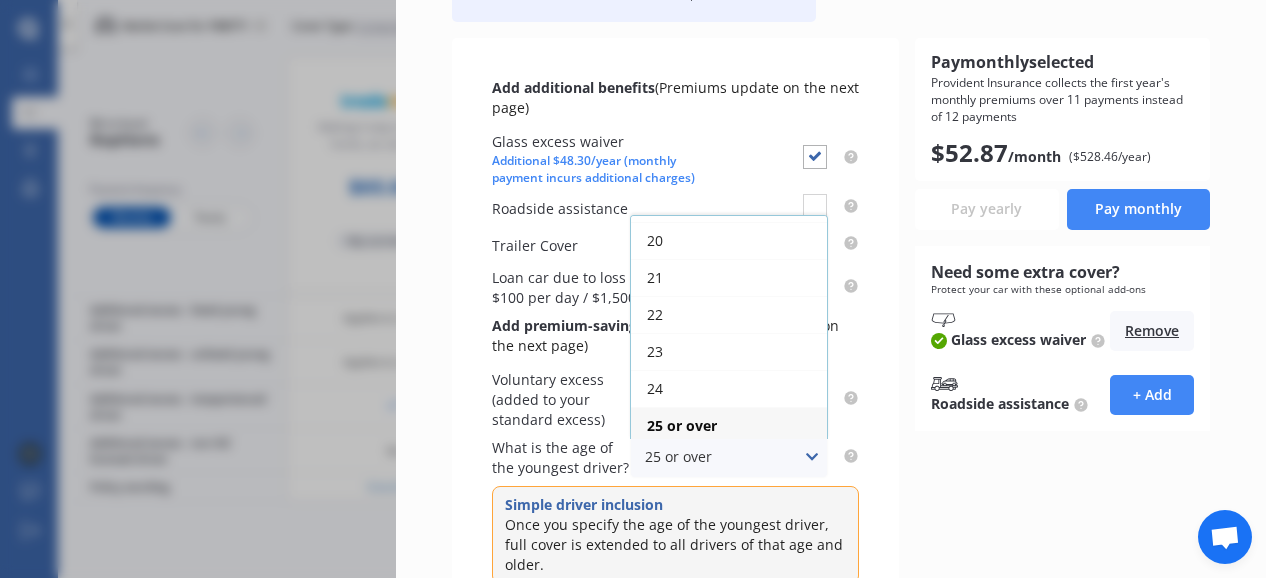 scroll, scrollTop: 142, scrollLeft: 0, axis: vertical 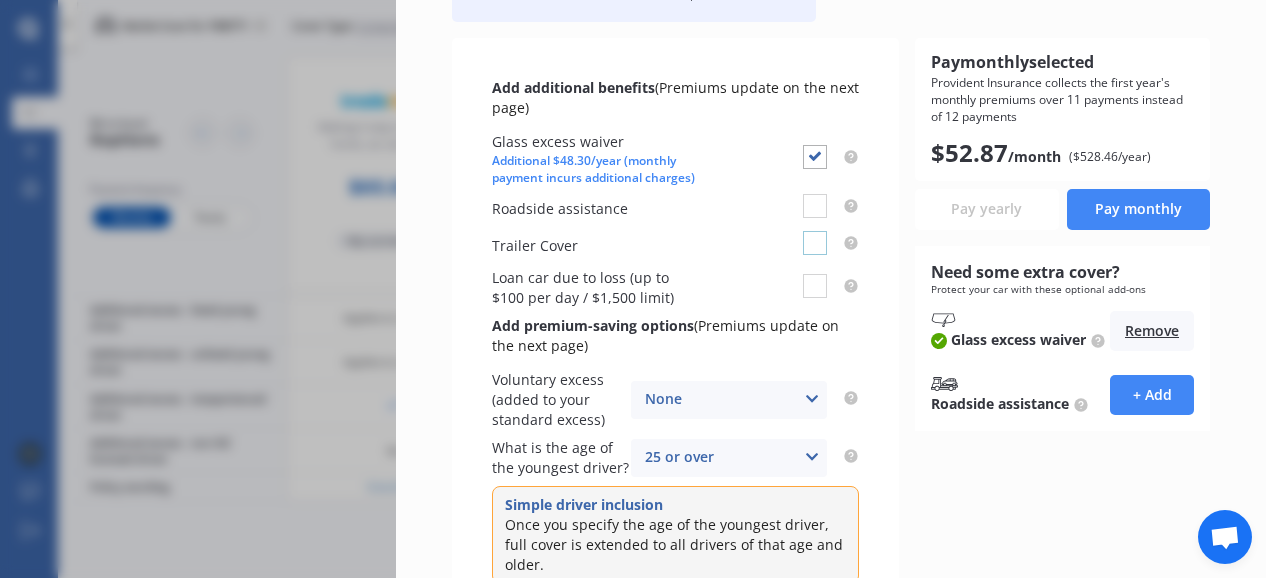 click at bounding box center [815, 231] 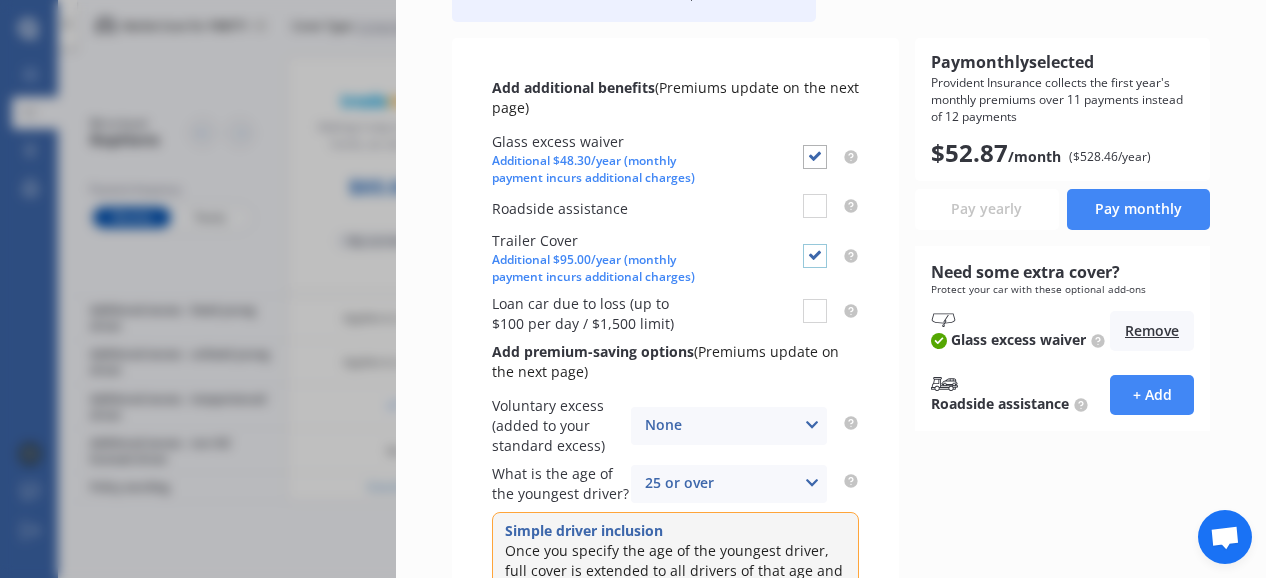 click at bounding box center (815, 244) 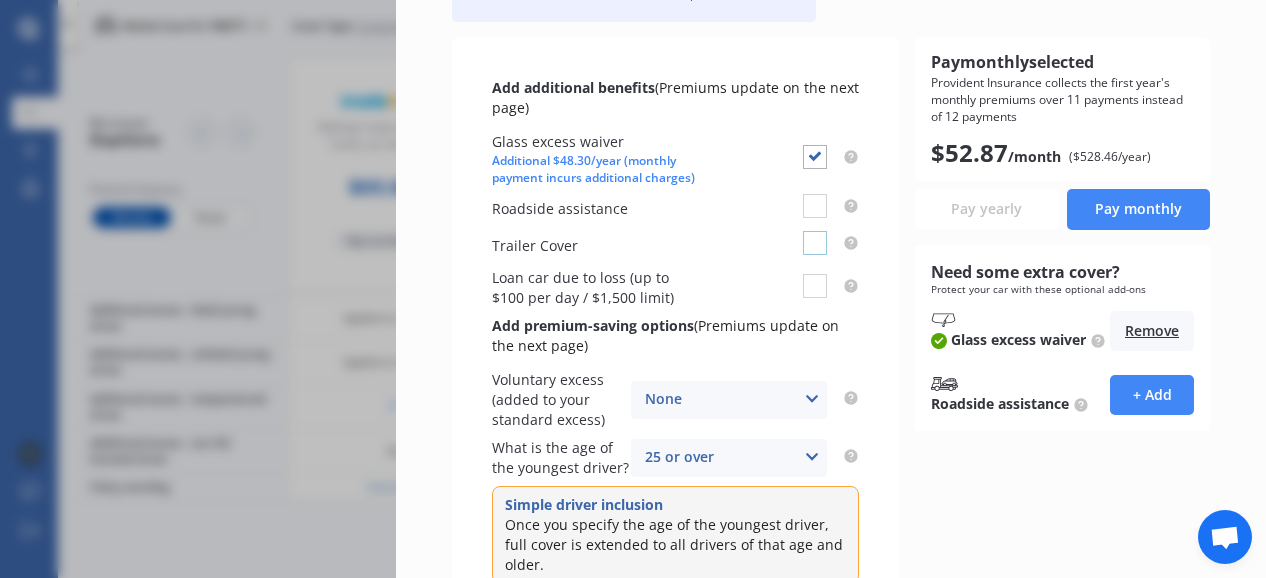 click at bounding box center (815, 231) 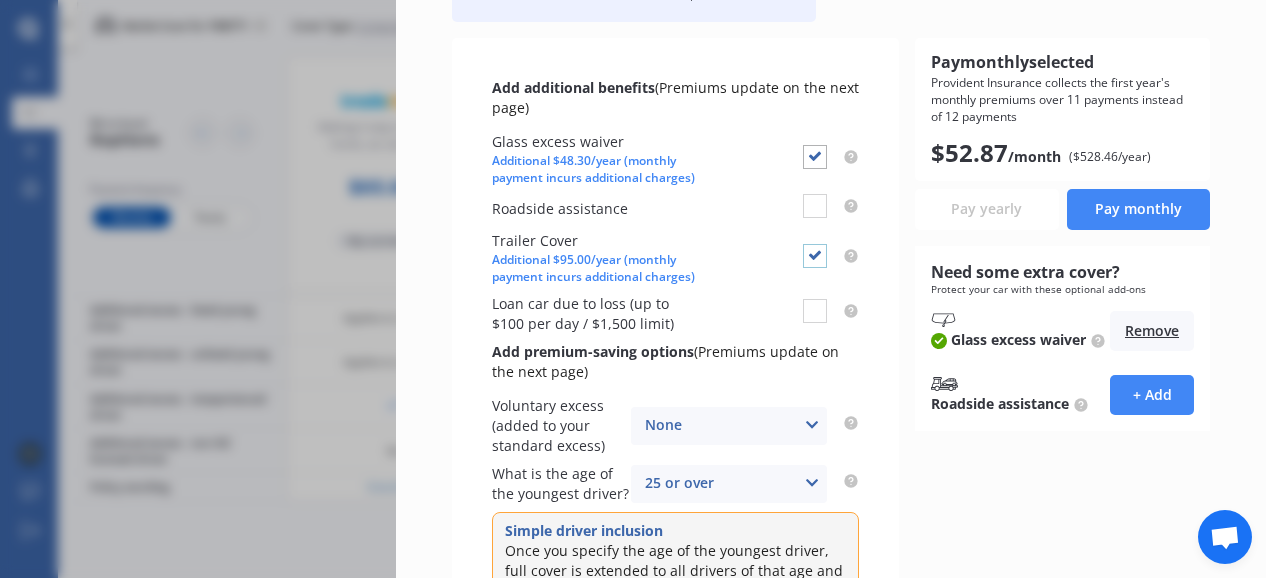 click at bounding box center (815, 244) 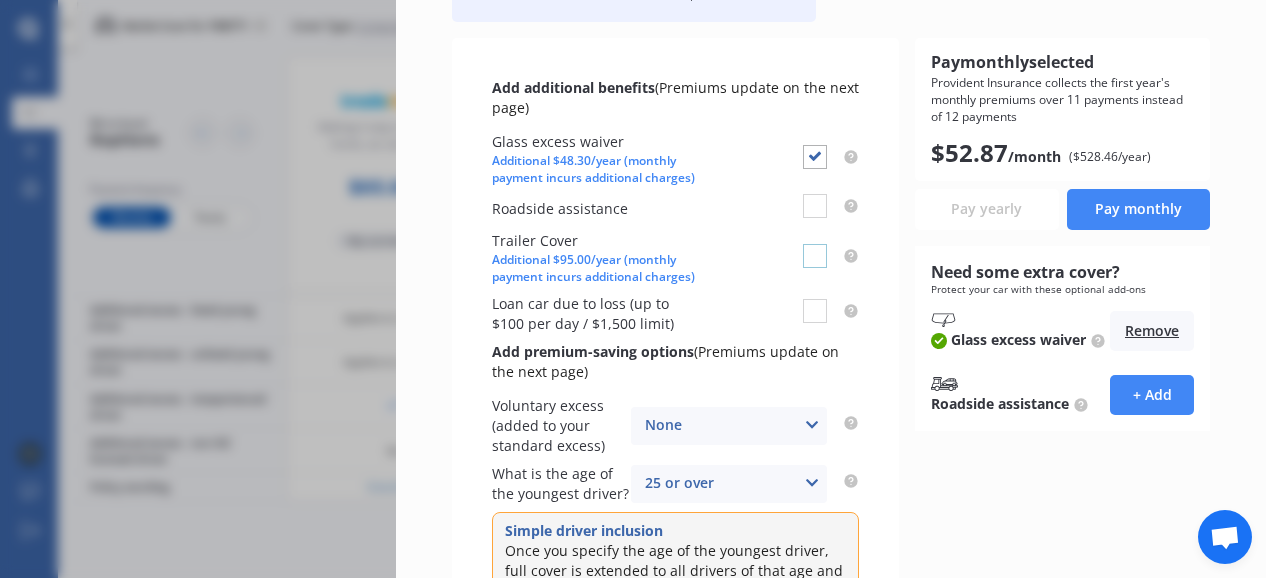 checkbox on "false" 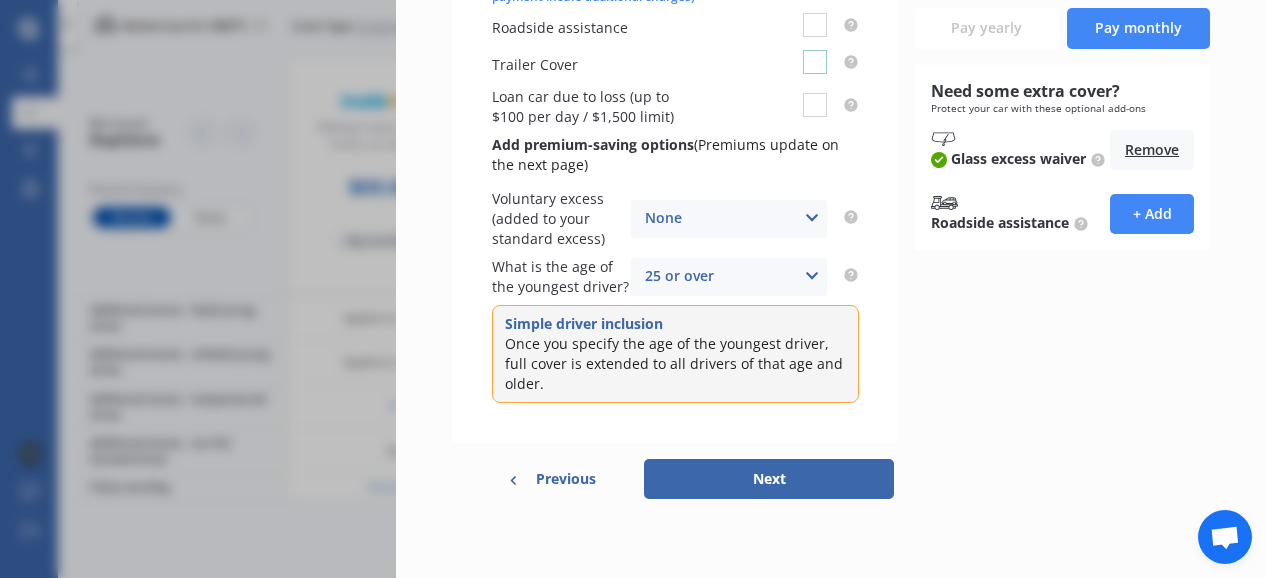 scroll, scrollTop: 400, scrollLeft: 0, axis: vertical 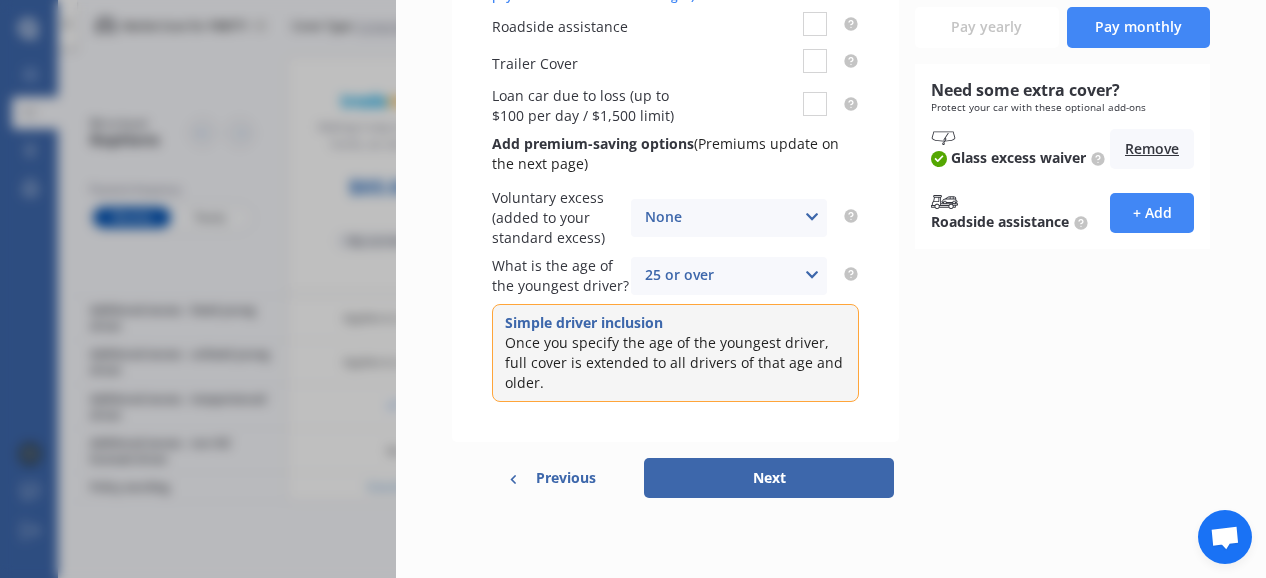 click on "Next" at bounding box center (769, 478) 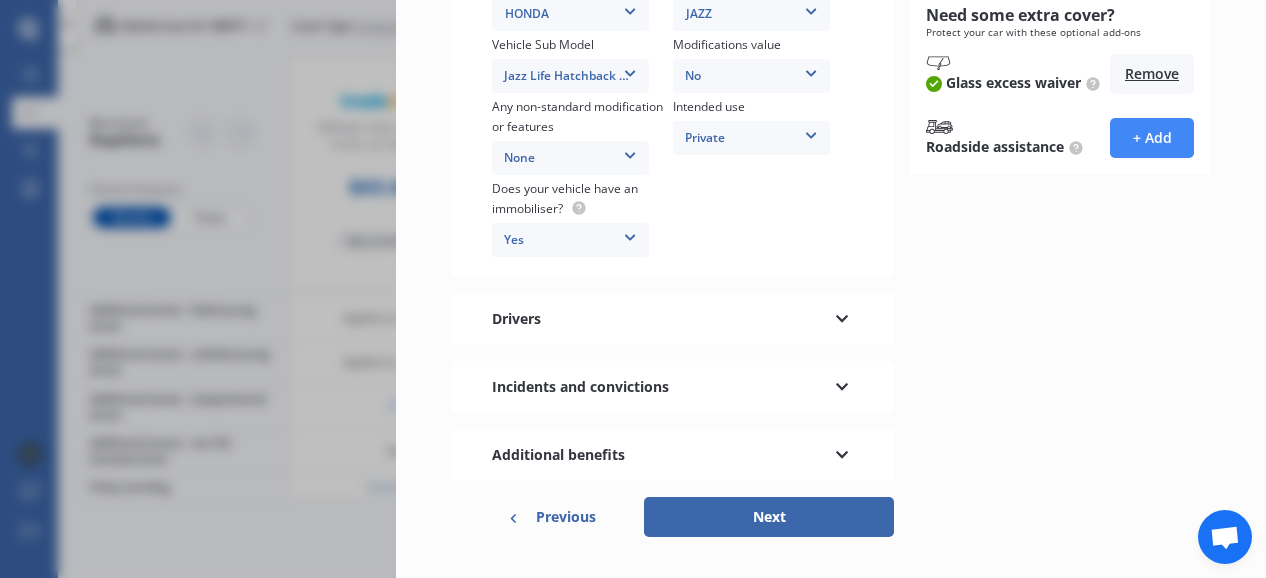 scroll, scrollTop: 562, scrollLeft: 0, axis: vertical 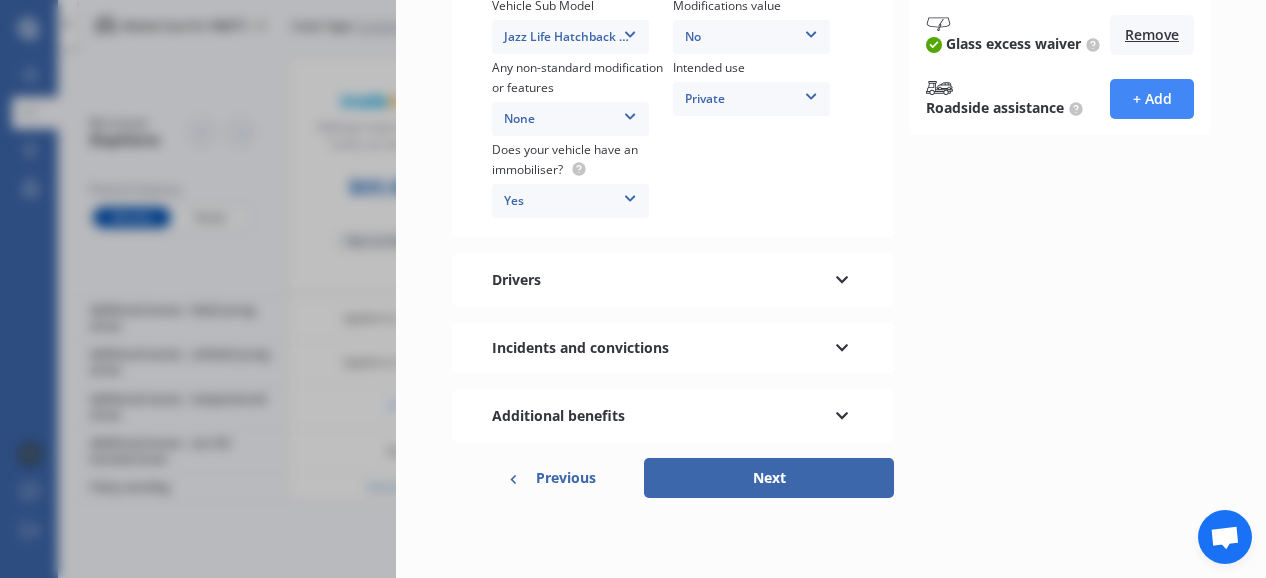 click at bounding box center (842, 277) 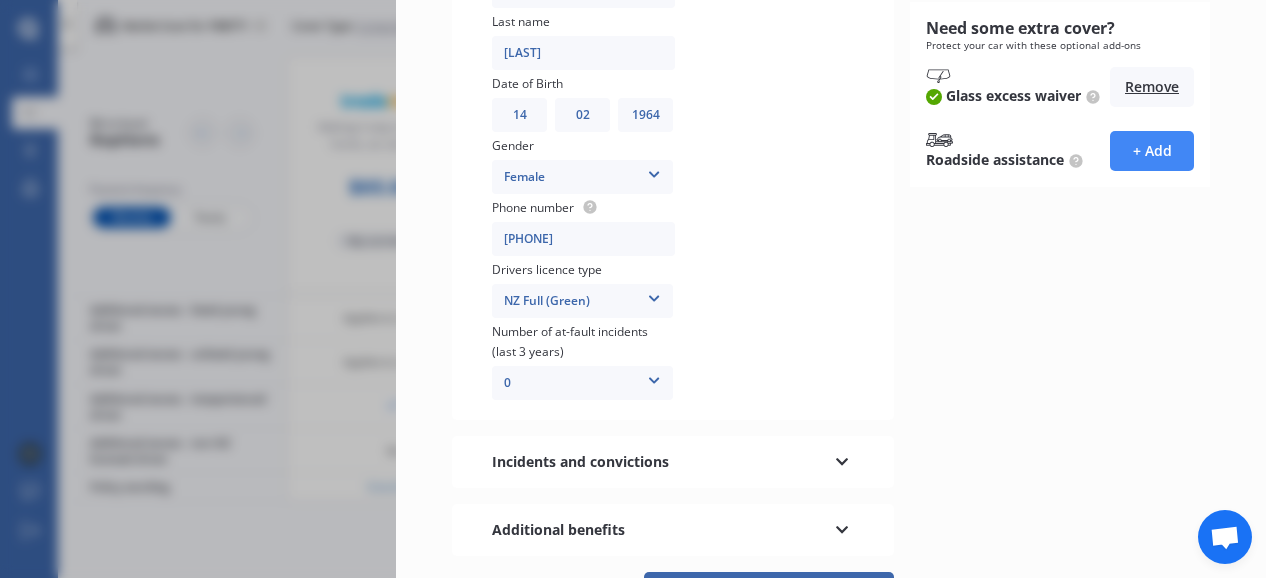 scroll, scrollTop: 624, scrollLeft: 0, axis: vertical 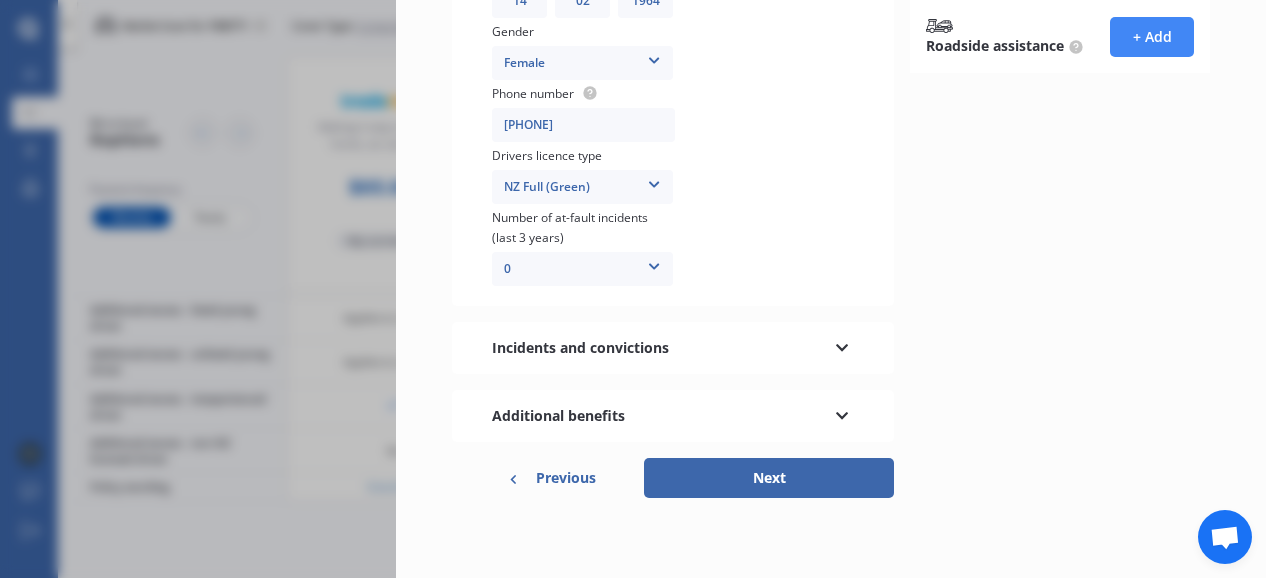 click on "Next" at bounding box center (769, 478) 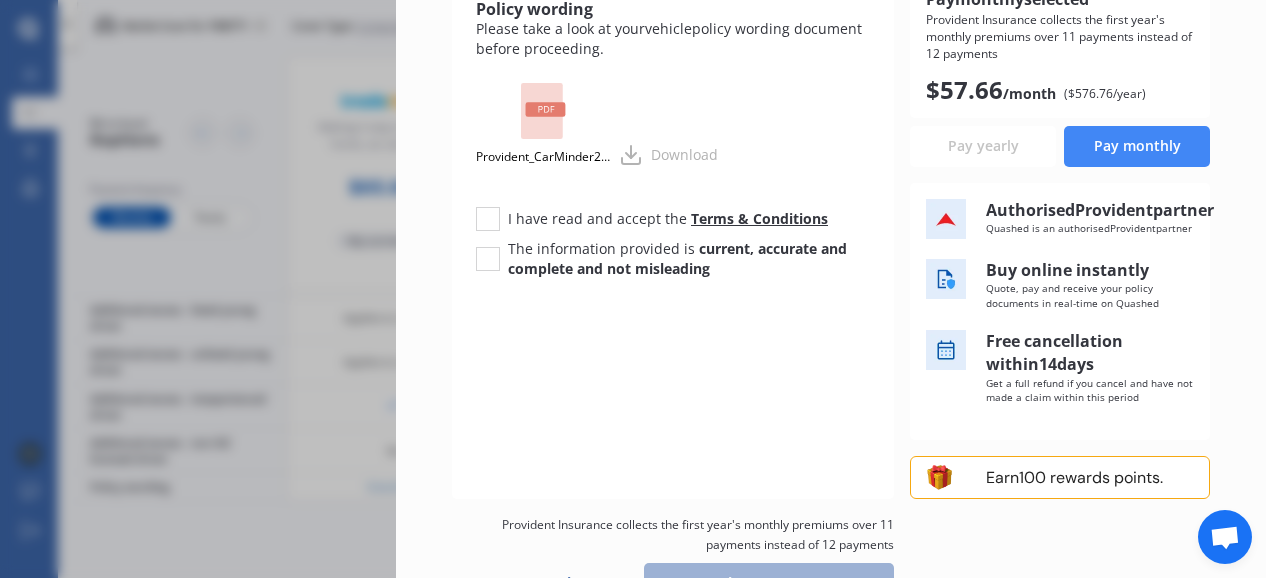 scroll, scrollTop: 203, scrollLeft: 0, axis: vertical 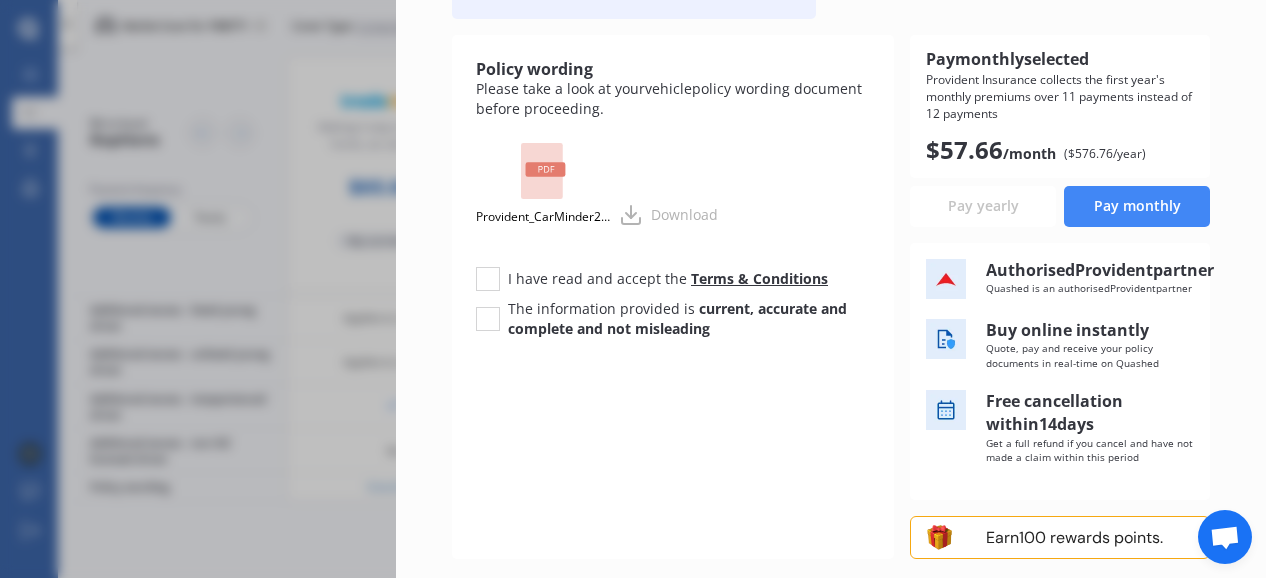 click on "Pay yearly" at bounding box center (983, 206) 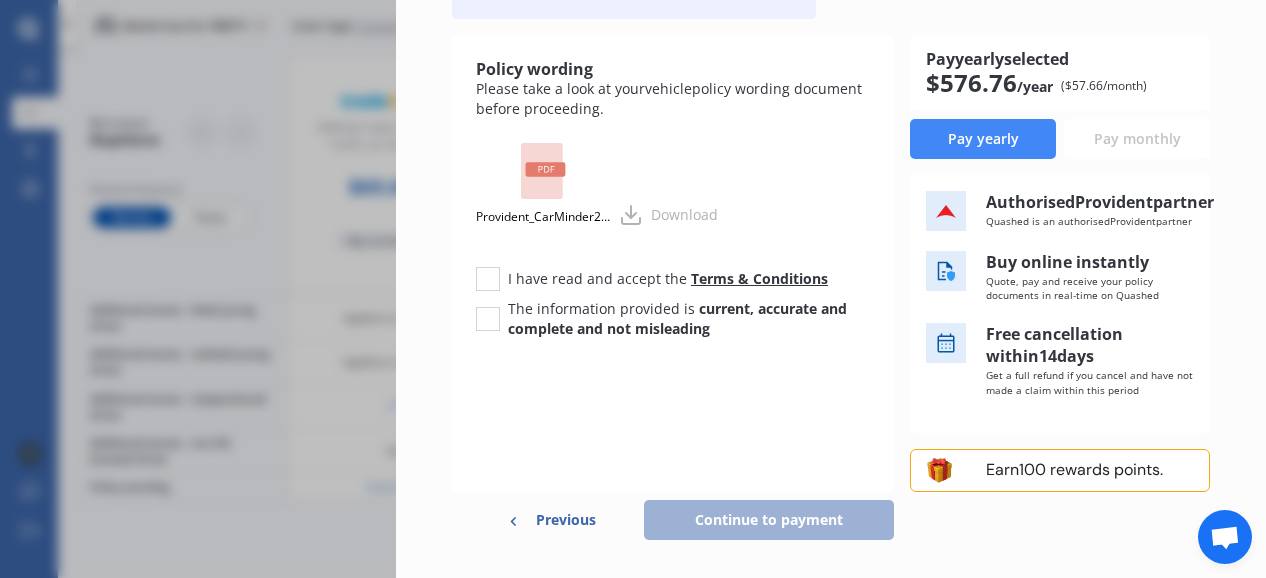 click on "Pay monthly" at bounding box center [1137, 139] 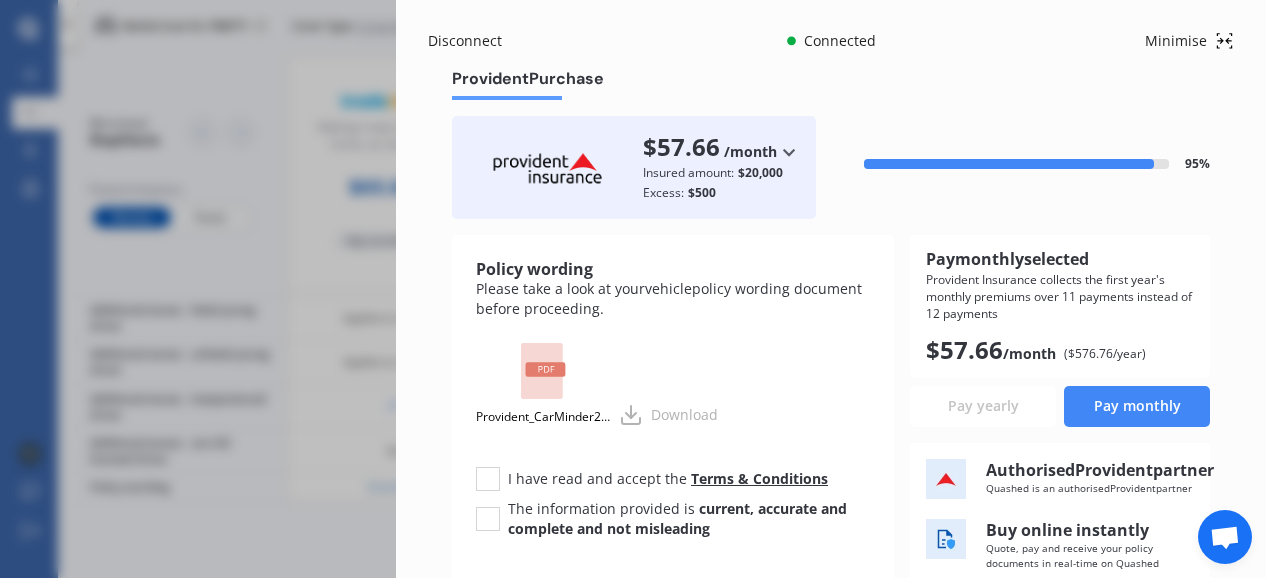 scroll, scrollTop: 0, scrollLeft: 0, axis: both 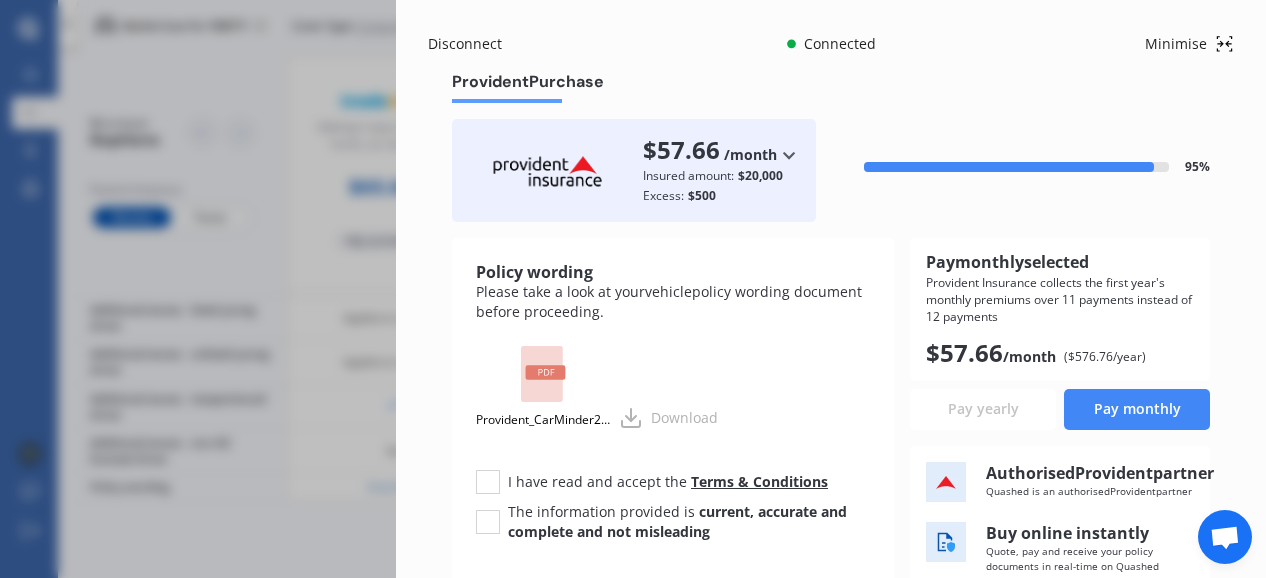 click on "Disconnect Connected Minimise Yearly Monthly $57.66 / mo Provident Purchase $57.66 /month /year /month Insured amount: $20,000 Excess: $500 95 % Policy wording Please take a look at your vehicle policy wording document before proceeding. Provident_CarMinder2.0.pdf Download I have read and accept the Terms & Conditions The information provided is current, accurate and complete and not misleading Pay monthly selected Provident Insurance collects the first year's monthly premiums over 11 payments instead of 12 payments $ 57.66 /month ($ 576.76 /year) Pay yearly Pay monthly Authorised Provident partner Quashed is an authorised Provident partner Buy online instantly Quote, pay and receive your policy documents in real-time on Quashed Free cancellation within 14 days Get a full refund if you cancel and have not made a claim within this period Earn 100 rewards points. Provident Insurance collects the first year's monthly premiums over 11 payments instead of 12 payments Previous Continue to payment" at bounding box center [633, 289] 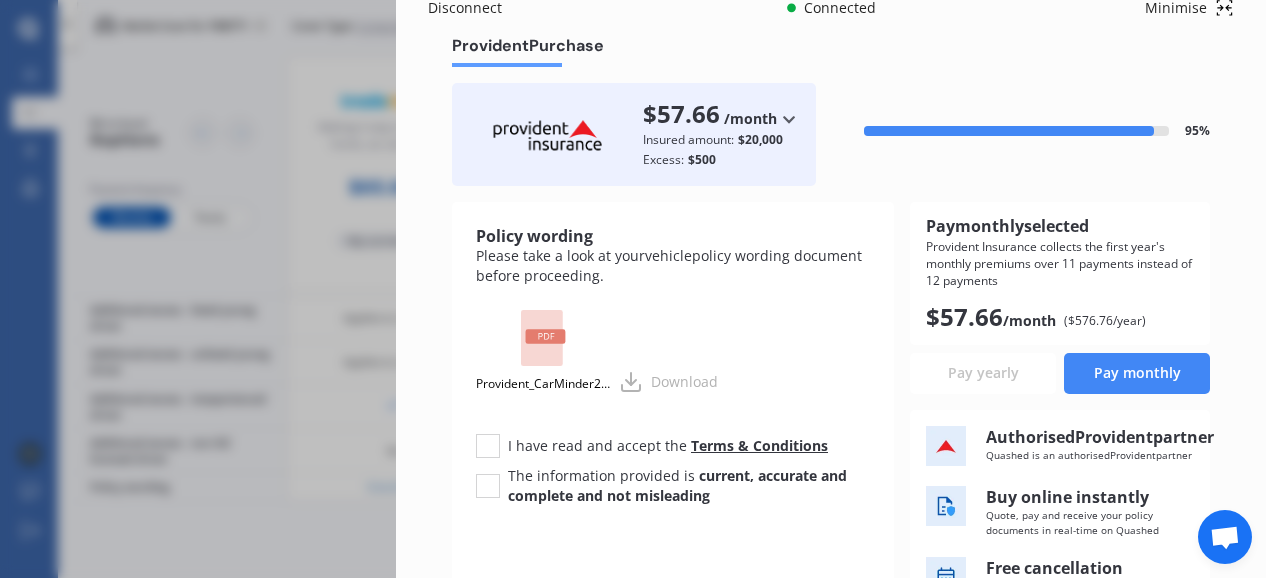 scroll, scrollTop: 0, scrollLeft: 0, axis: both 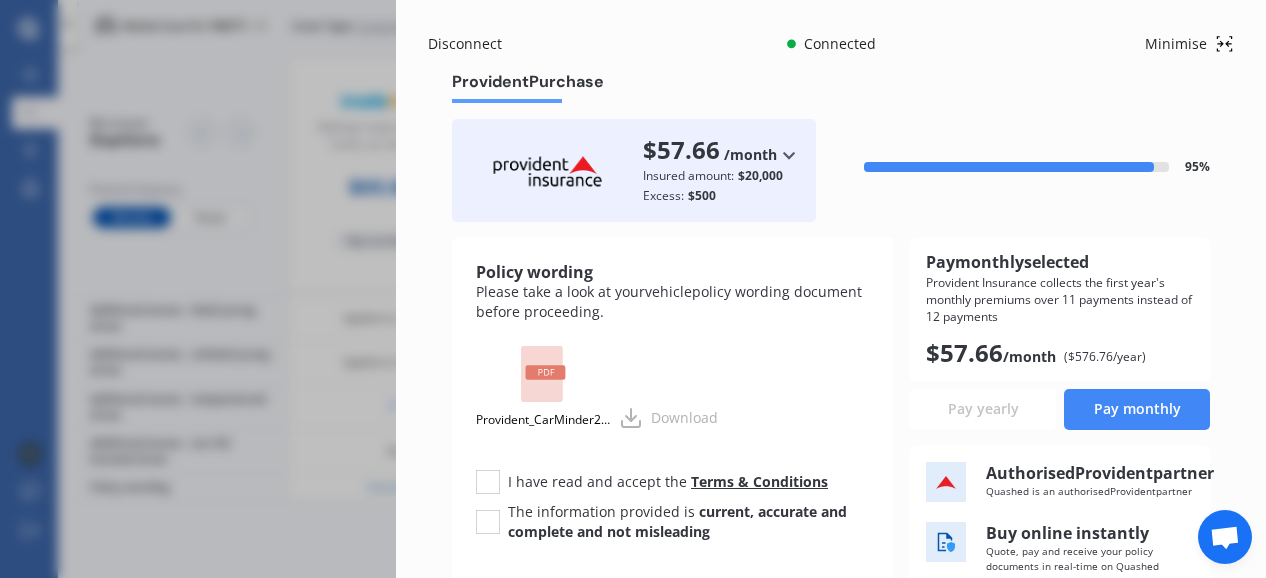 click on "Disconnect" at bounding box center (476, 44) 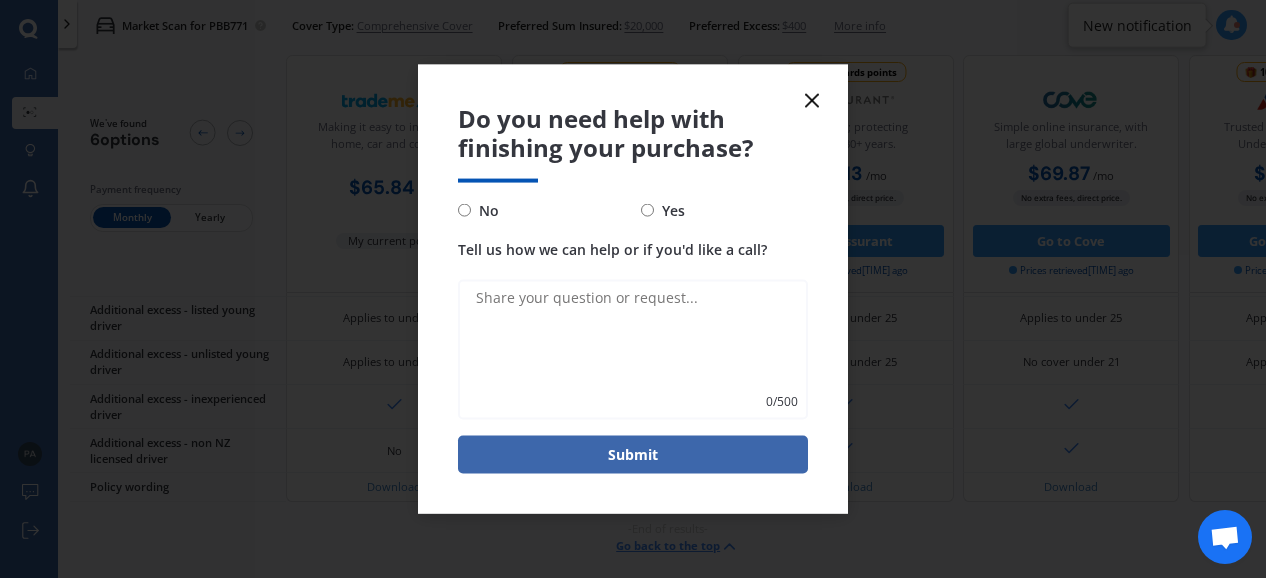 click on "No" at bounding box center [464, 210] 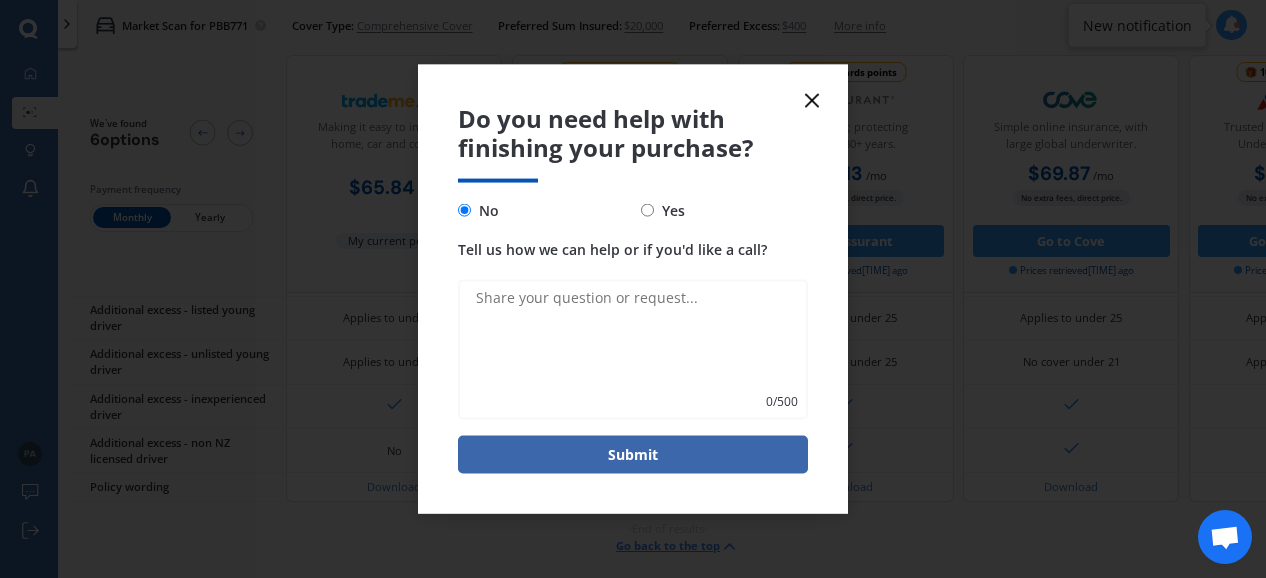 click 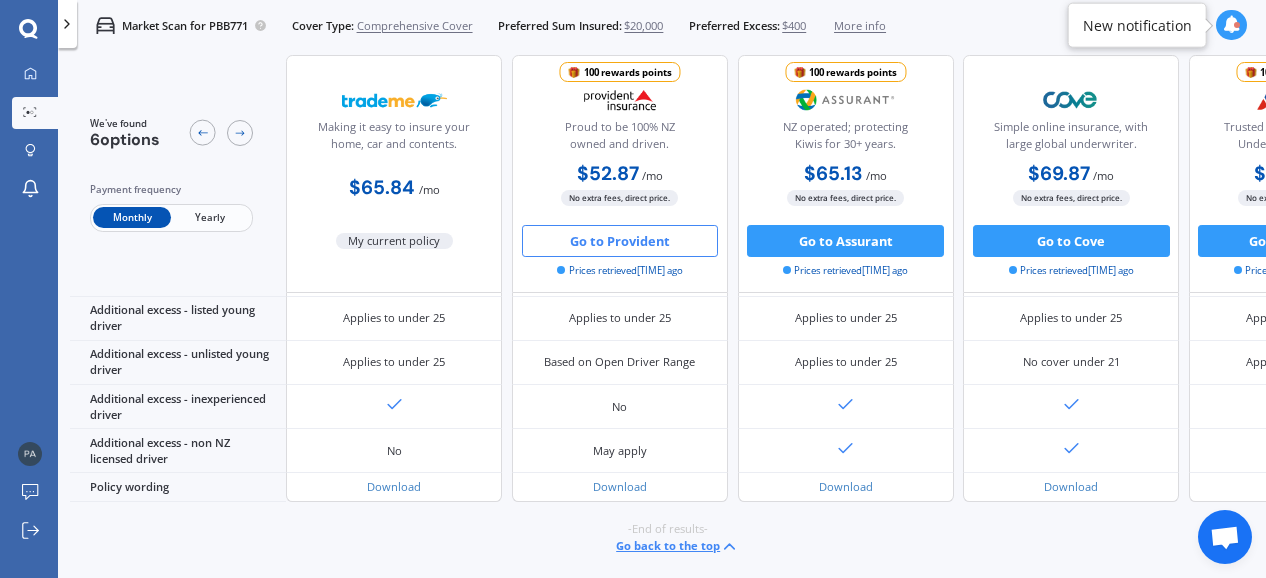 click at bounding box center (1237, 25) 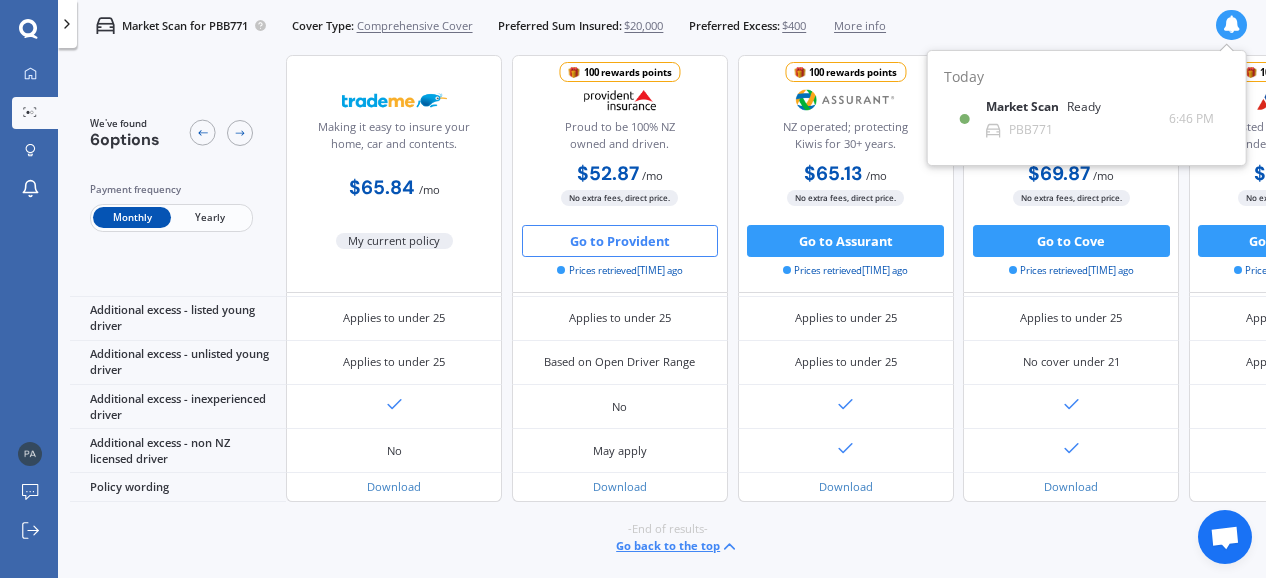click at bounding box center (1232, 25) 